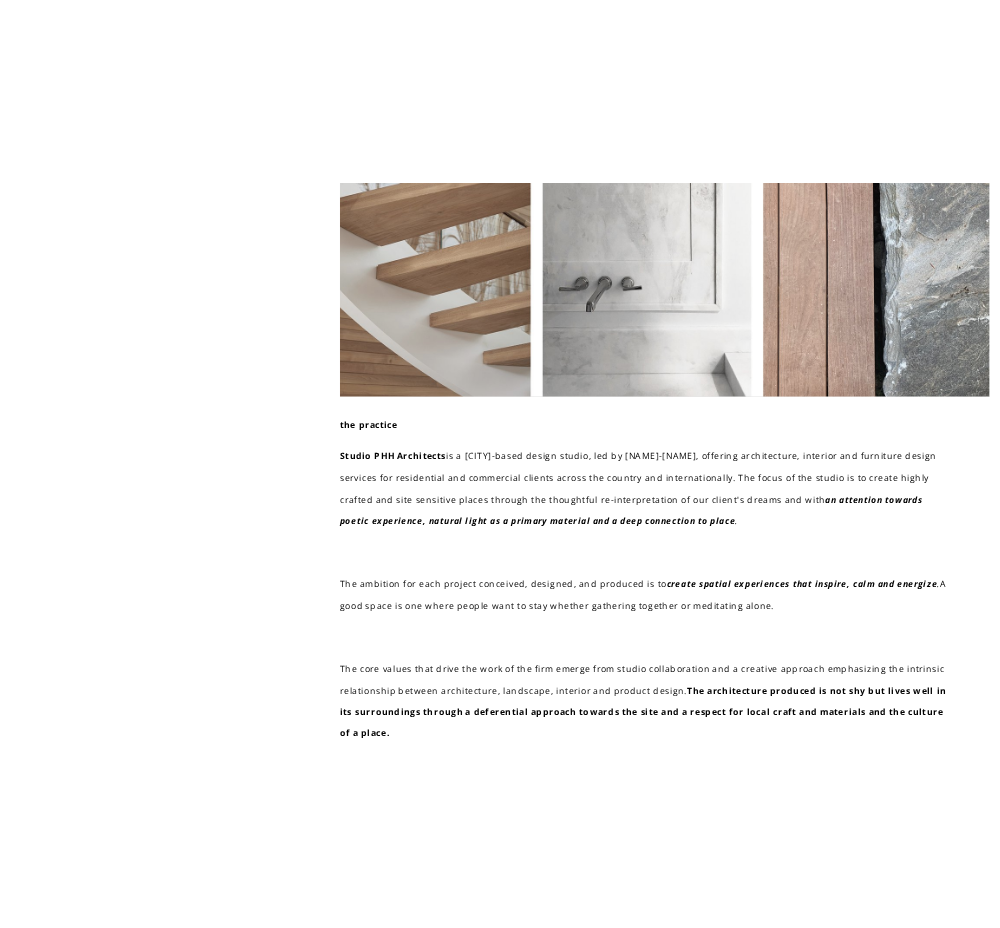 scroll, scrollTop: 534, scrollLeft: 0, axis: vertical 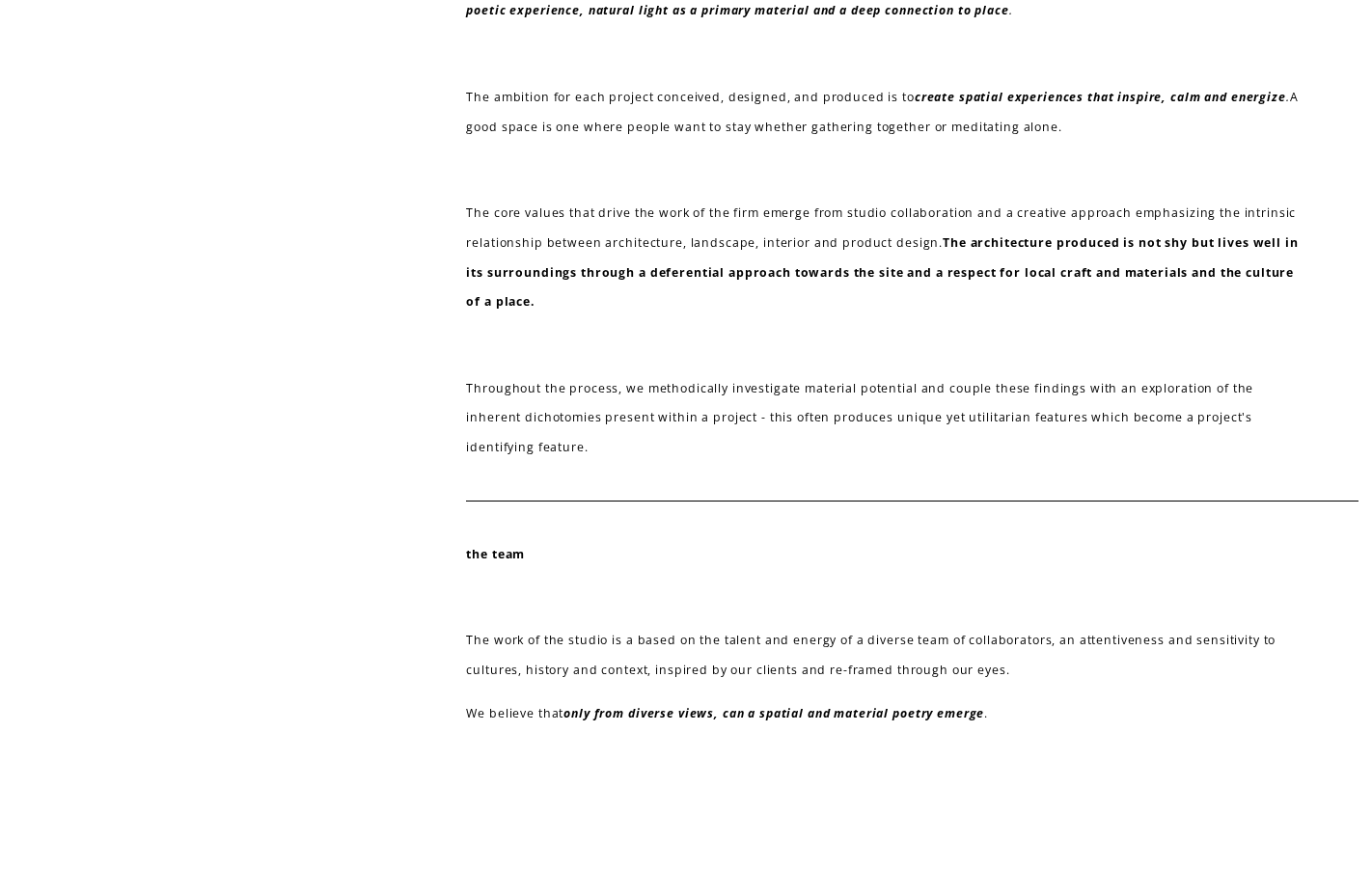 click on "the practice Studio PHH Architects  is a Brooklyn-based design studio, led by Pierre-Henri Hoppenot, offering architecture, interior and furniture design services for residential and commercial clients across the country and internationally.  The focus of the studio is to create highly crafted and site sensitive places through the thoughtful re-interpretation of our client's dreams and with  an attention towards poetic experience, natural light as a primary material and a deep connection to place . The ambition for each project conceived, designed, and produced is to  .
the team ." at bounding box center (686, 138) 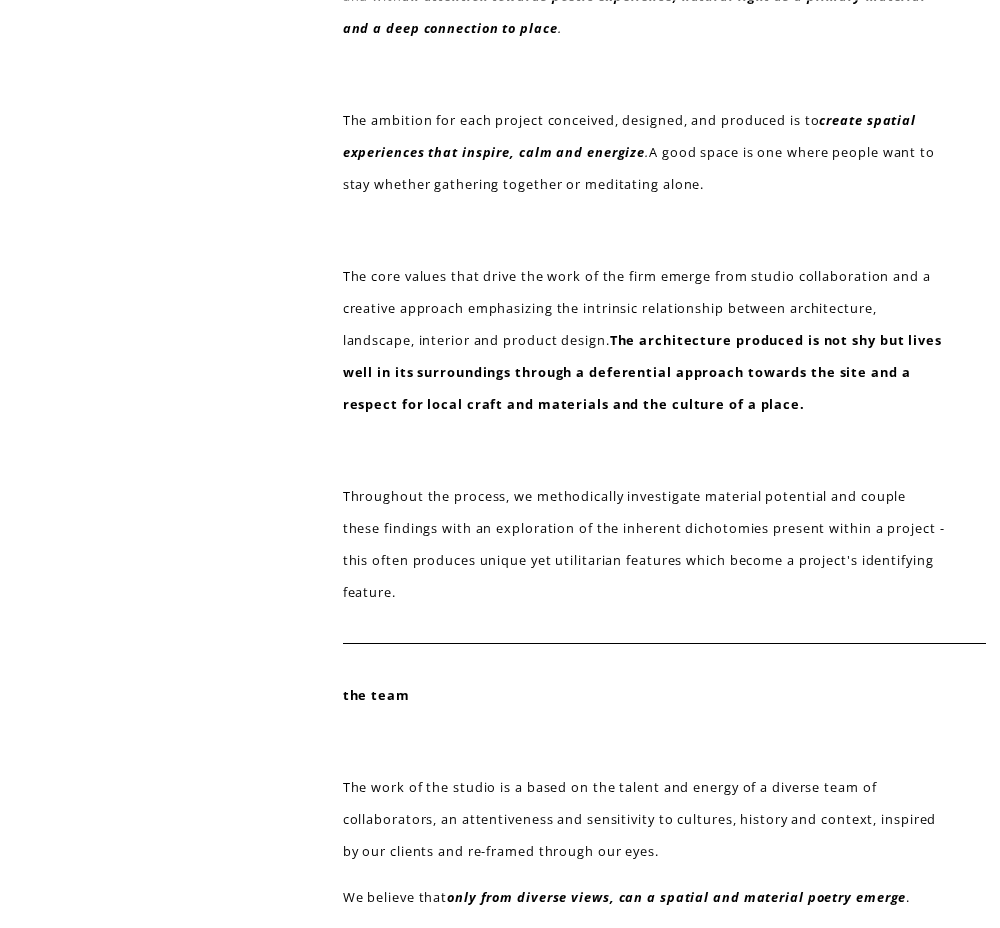 scroll, scrollTop: 523, scrollLeft: 0, axis: vertical 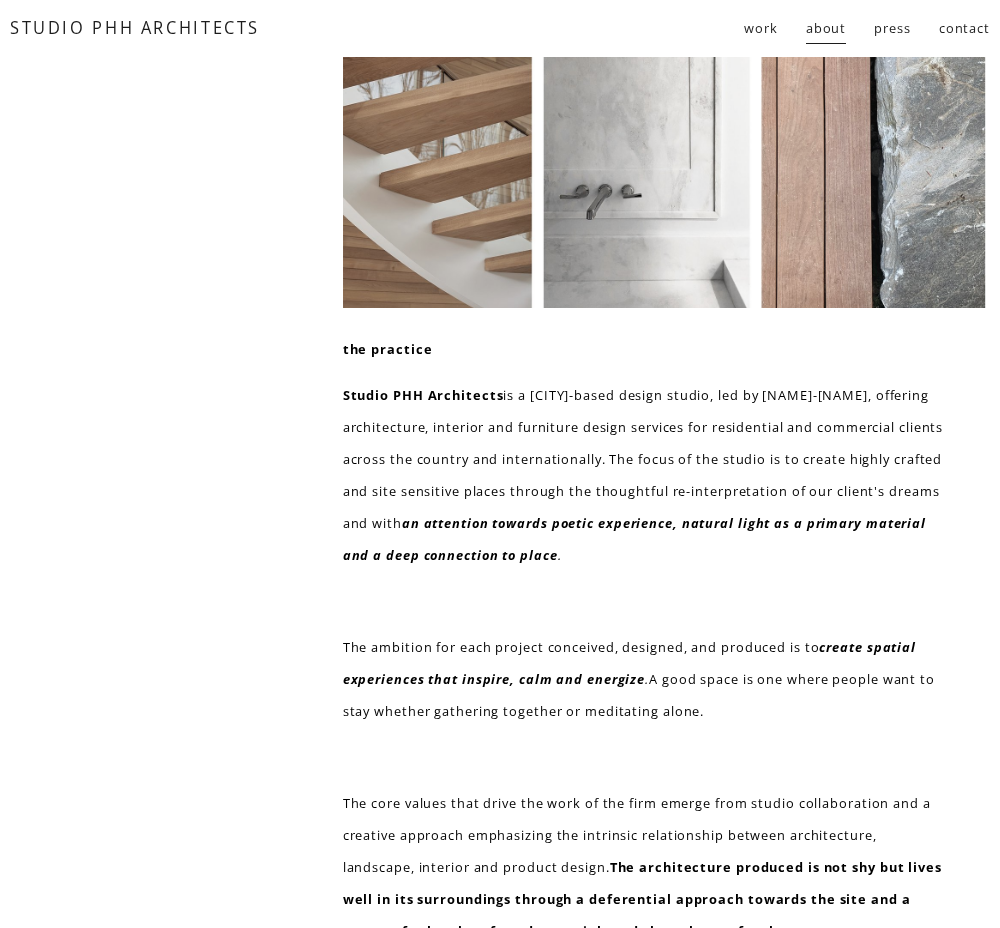 click on "residential" at bounding box center (0, 0) 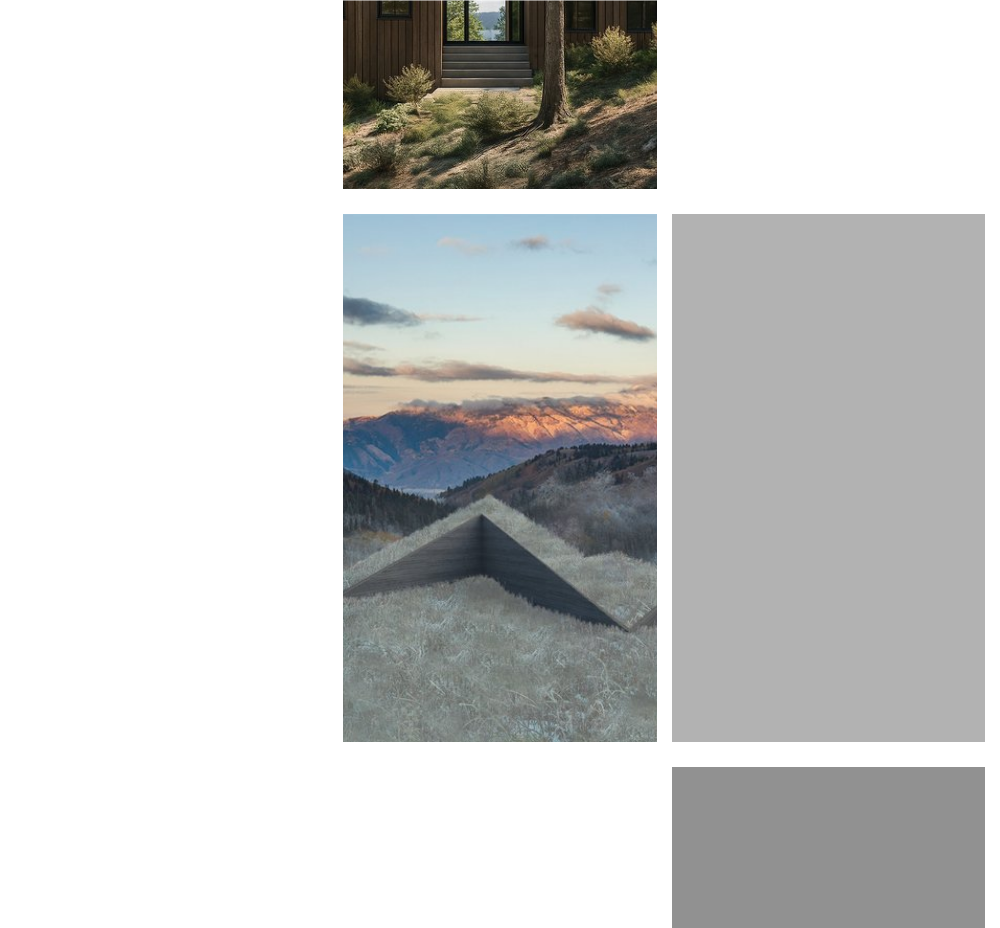 scroll, scrollTop: 3350, scrollLeft: 0, axis: vertical 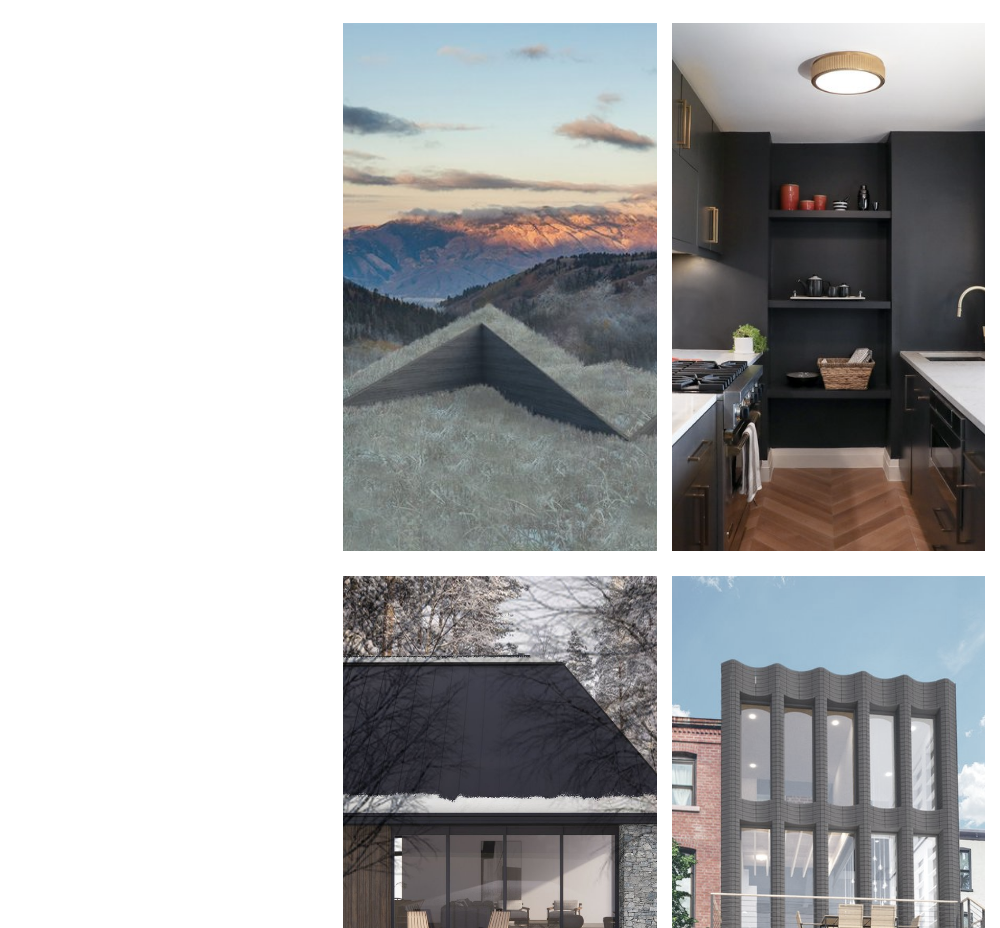 click at bounding box center (499, 287) 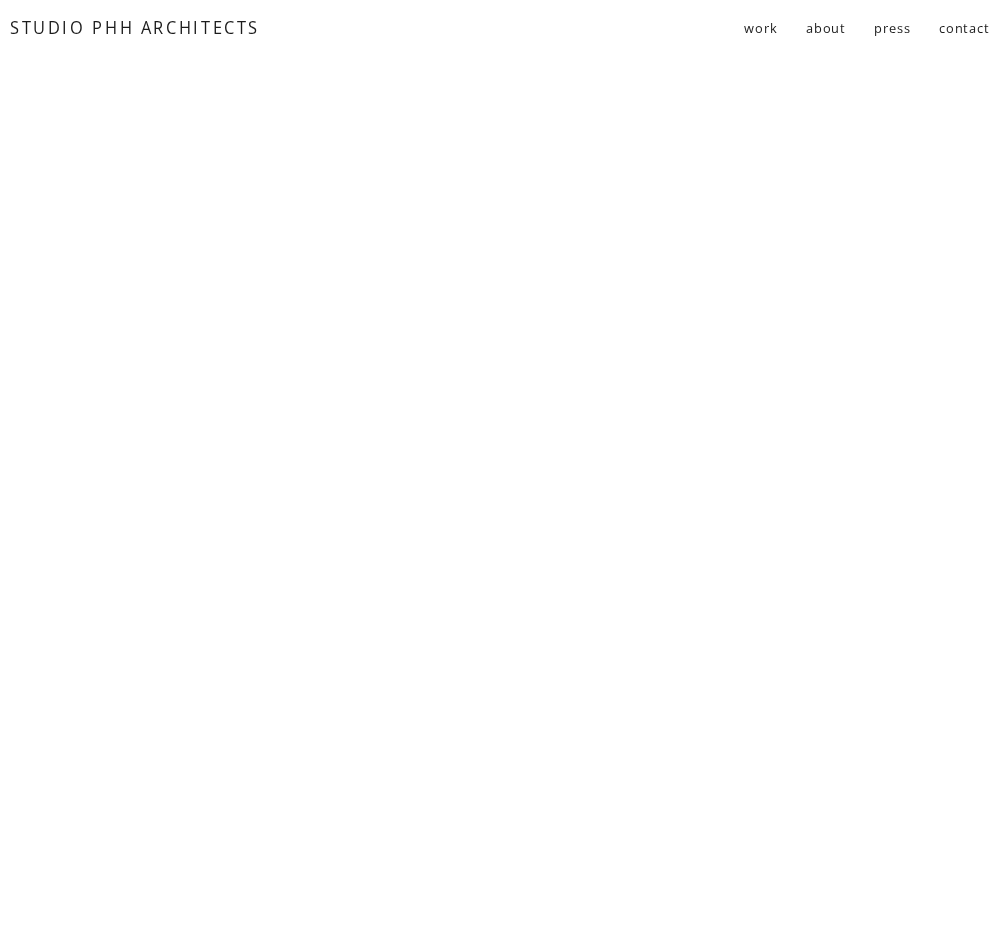 scroll, scrollTop: 1463, scrollLeft: 0, axis: vertical 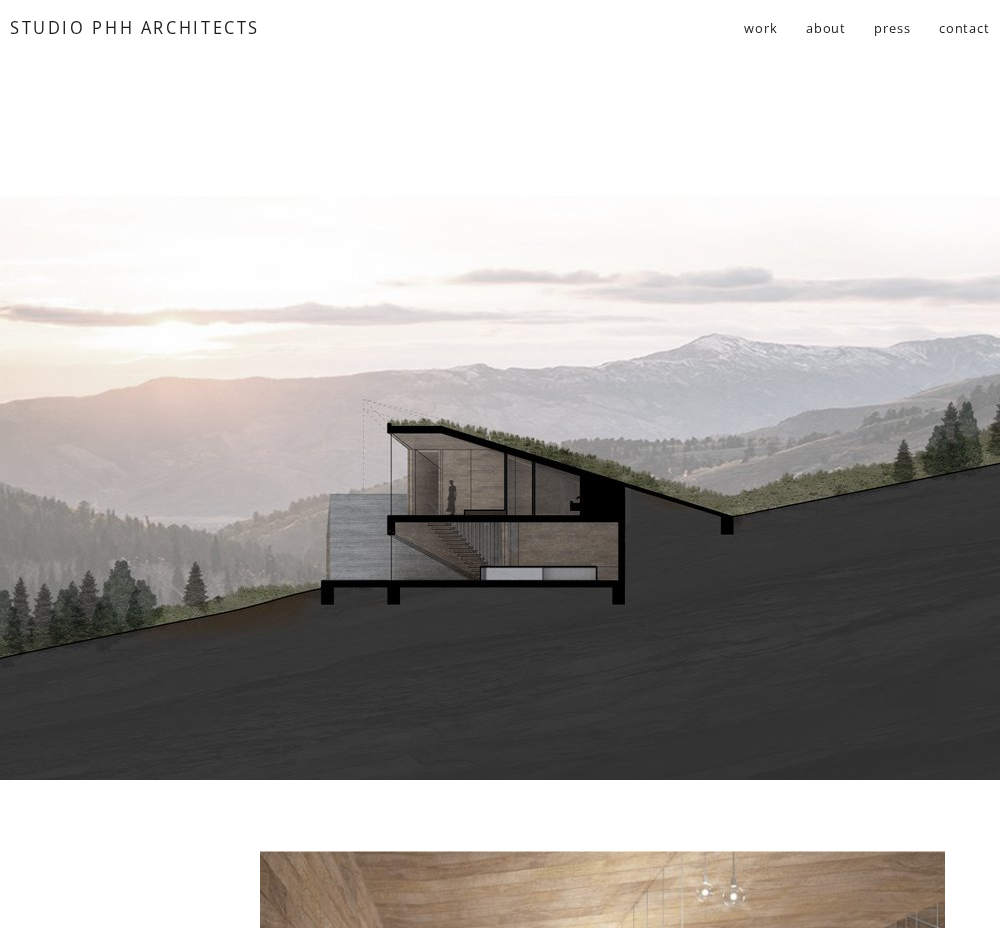click on "public" at bounding box center (0, 0) 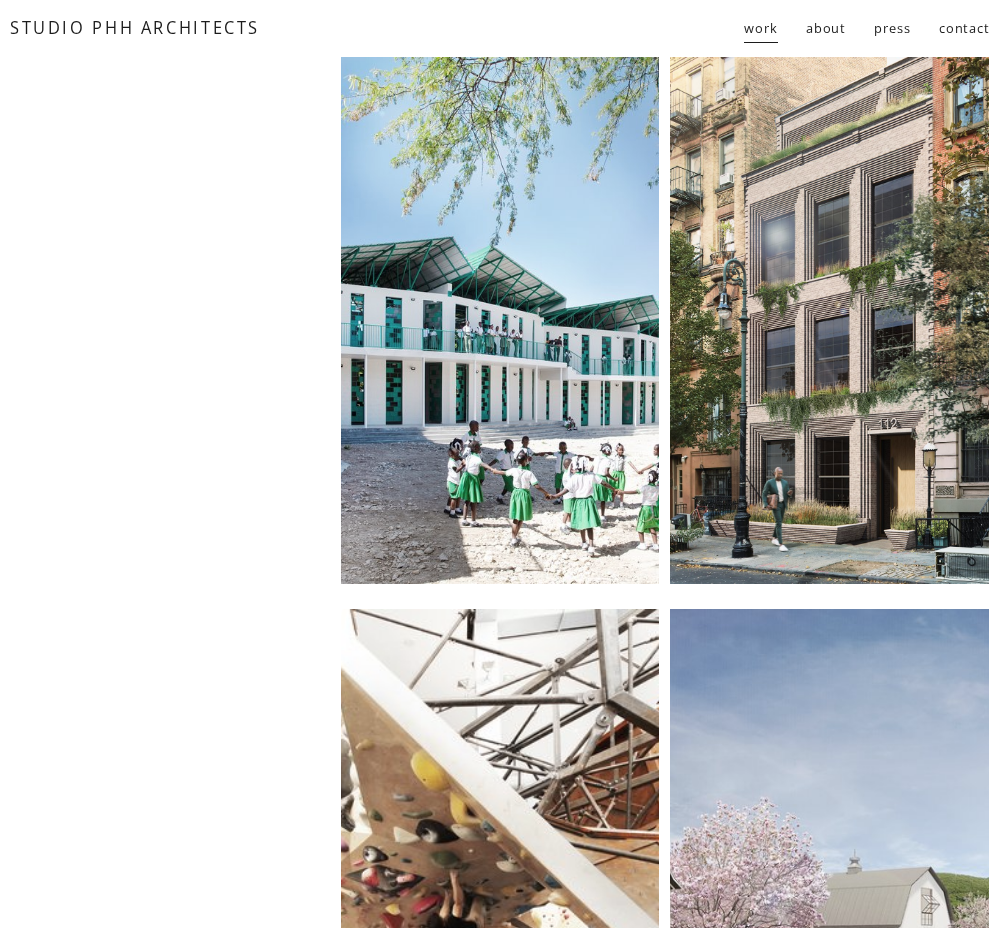 scroll, scrollTop: 0, scrollLeft: 0, axis: both 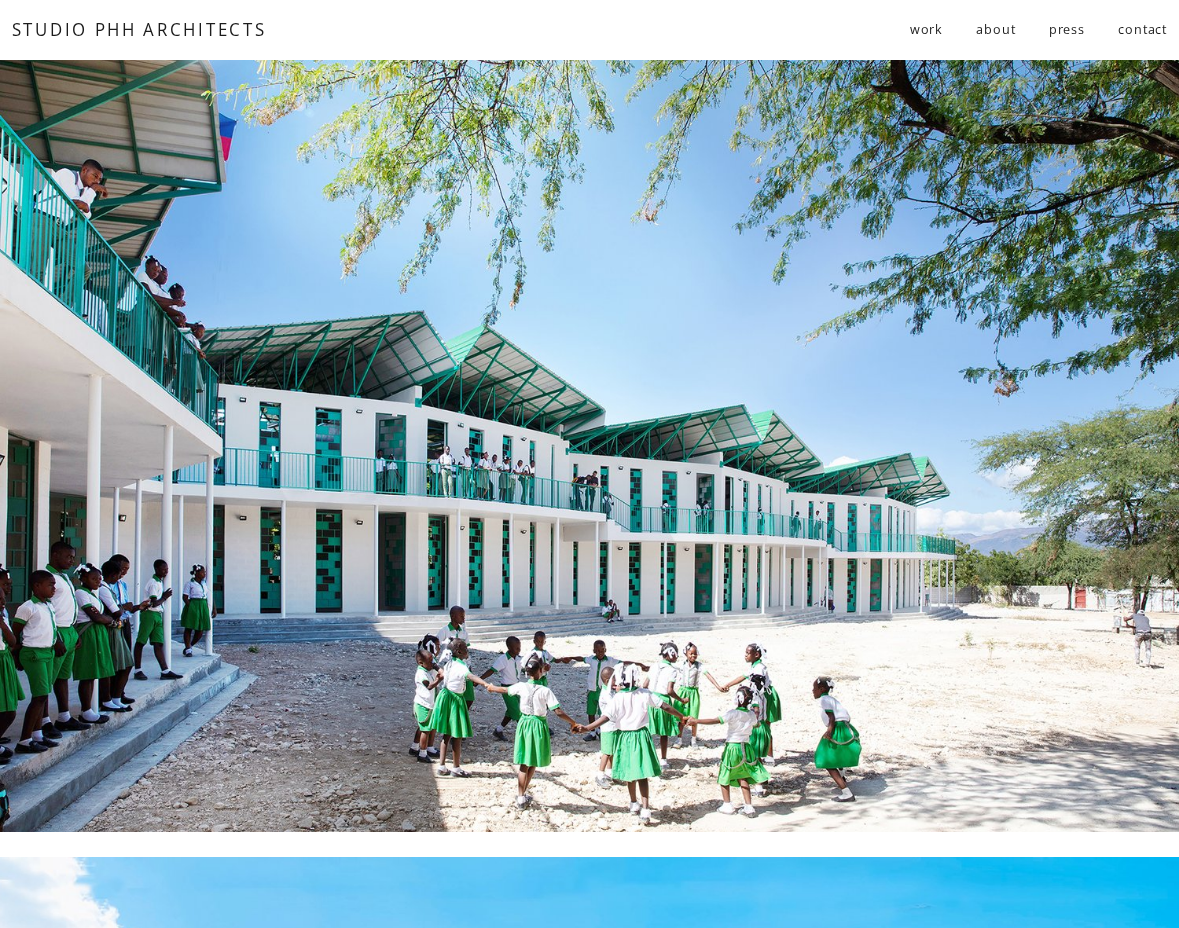 click on "residential" at bounding box center [0, 0] 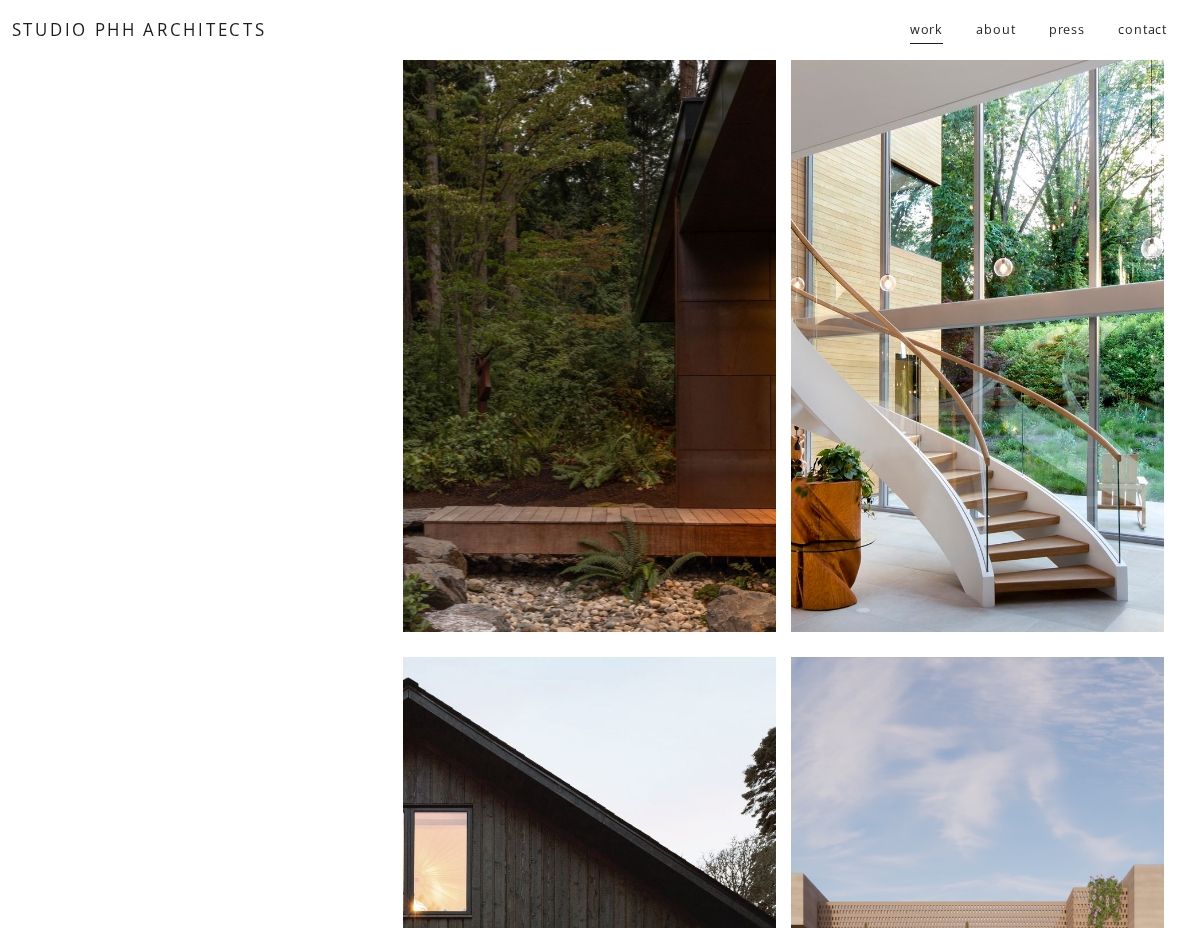 scroll, scrollTop: 0, scrollLeft: 0, axis: both 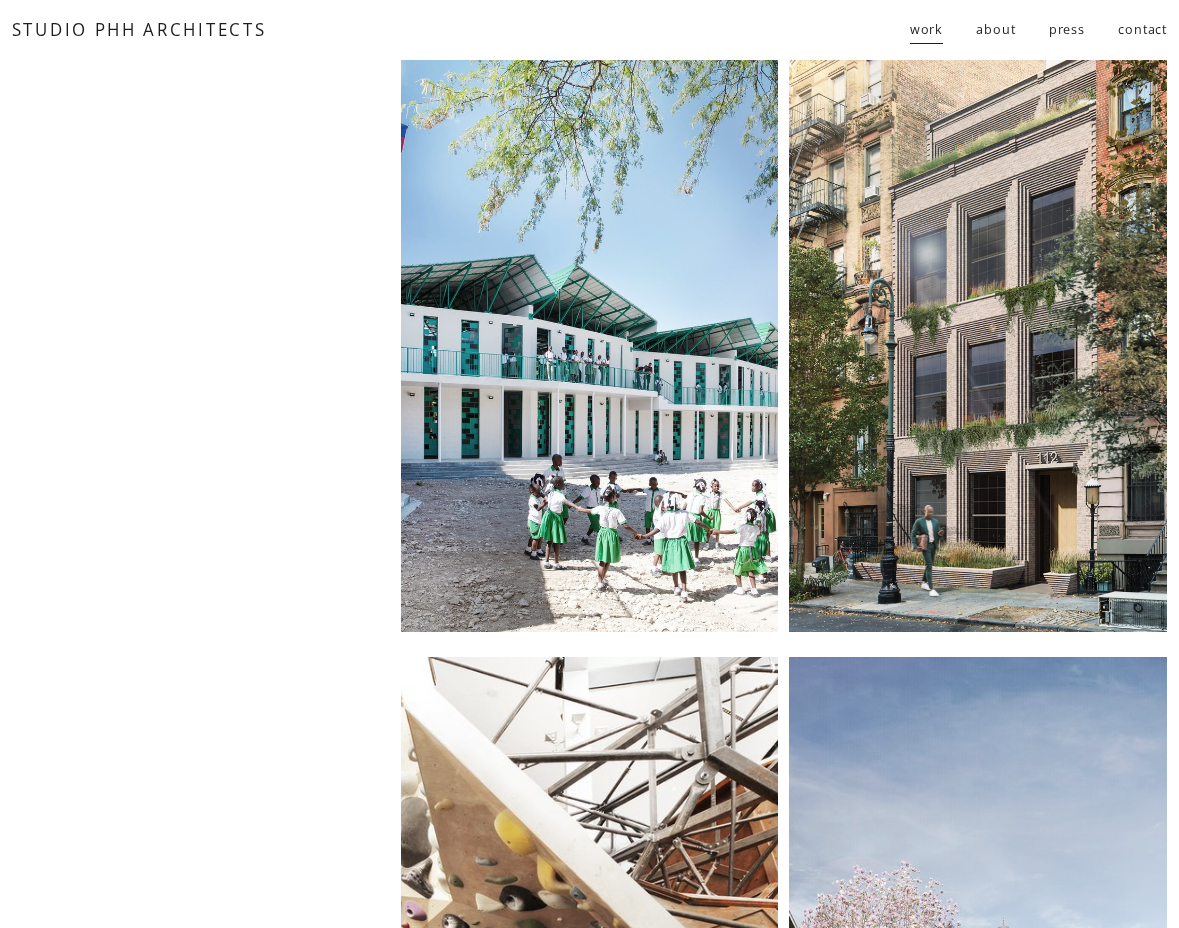 click at bounding box center [589, 2139] 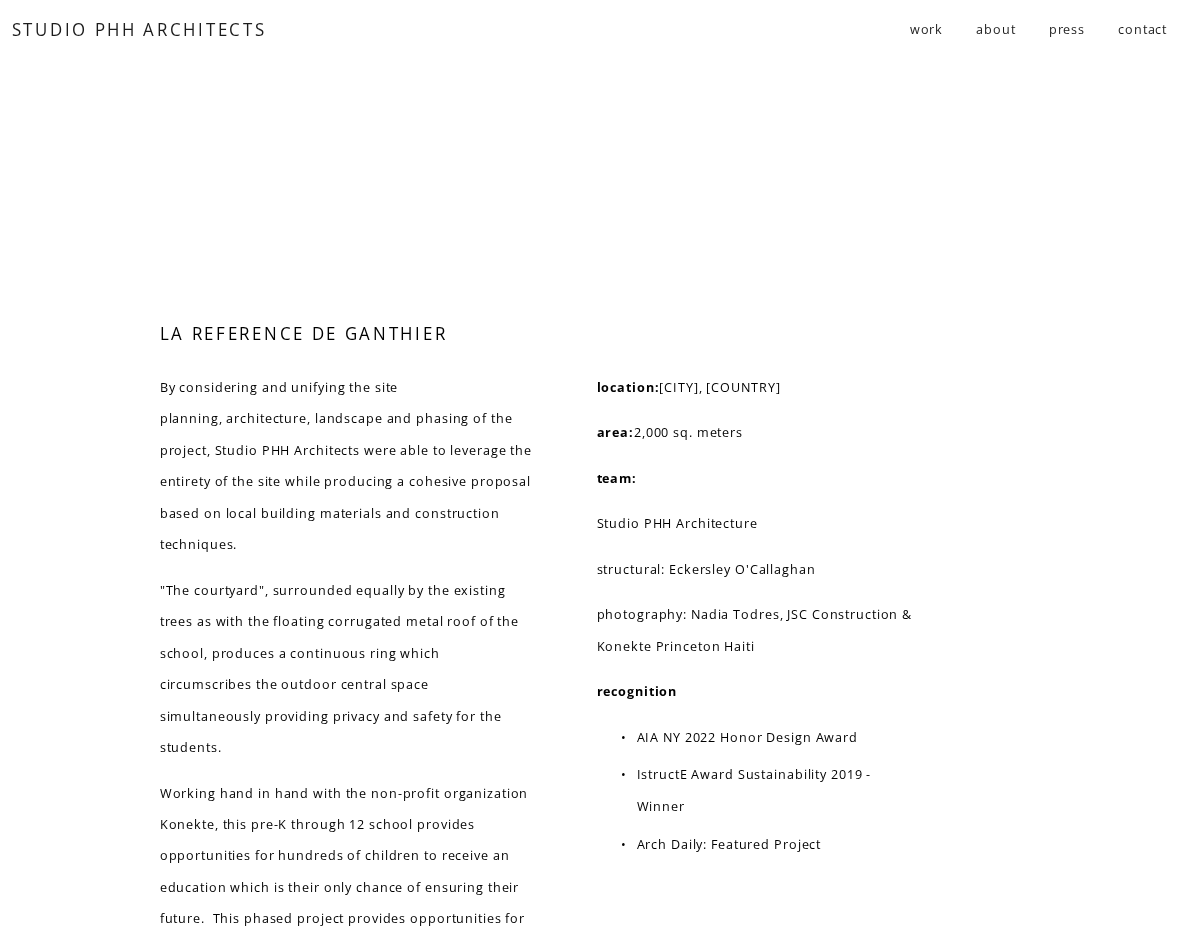 scroll, scrollTop: 8822, scrollLeft: 0, axis: vertical 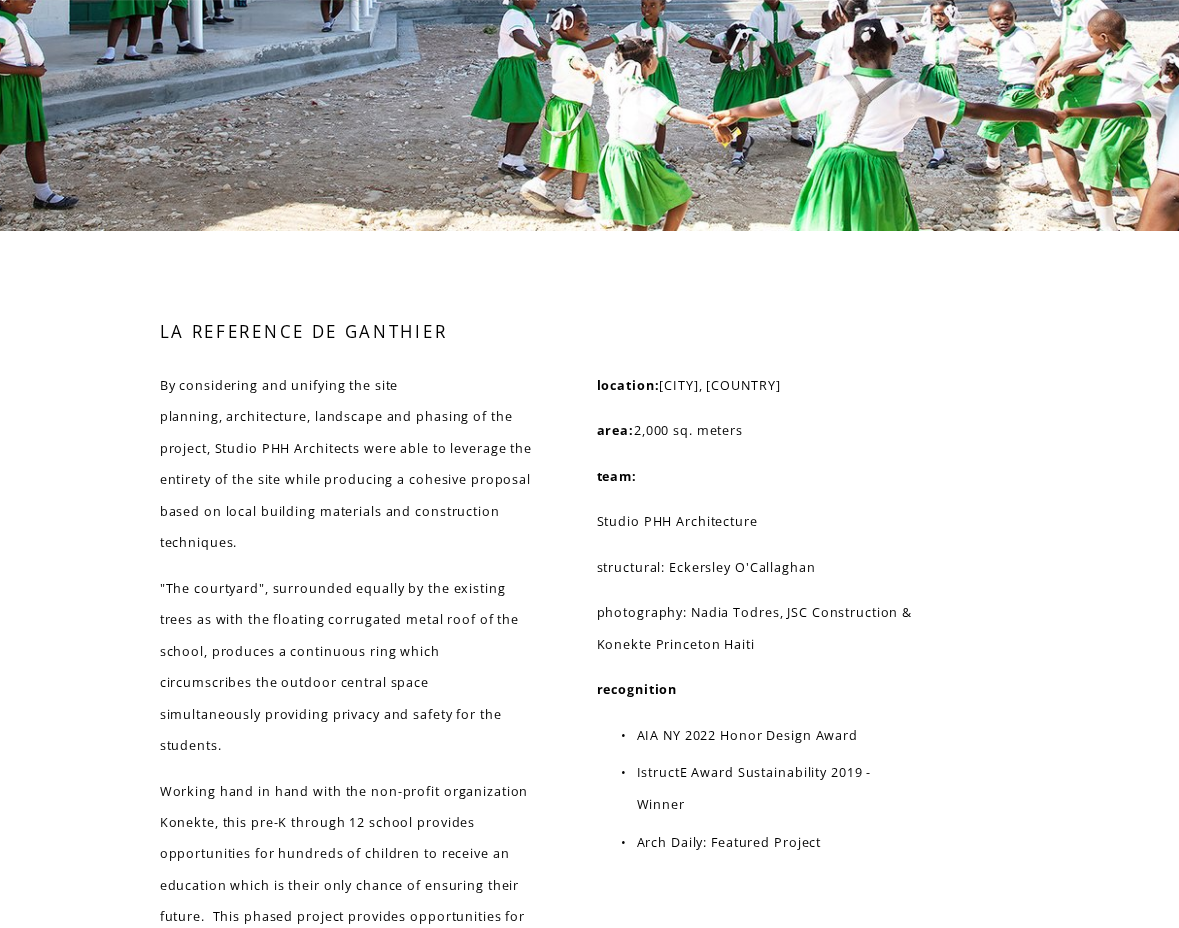 click on "LA REFERENCE DE GANTHIER" at bounding box center [347, 331] 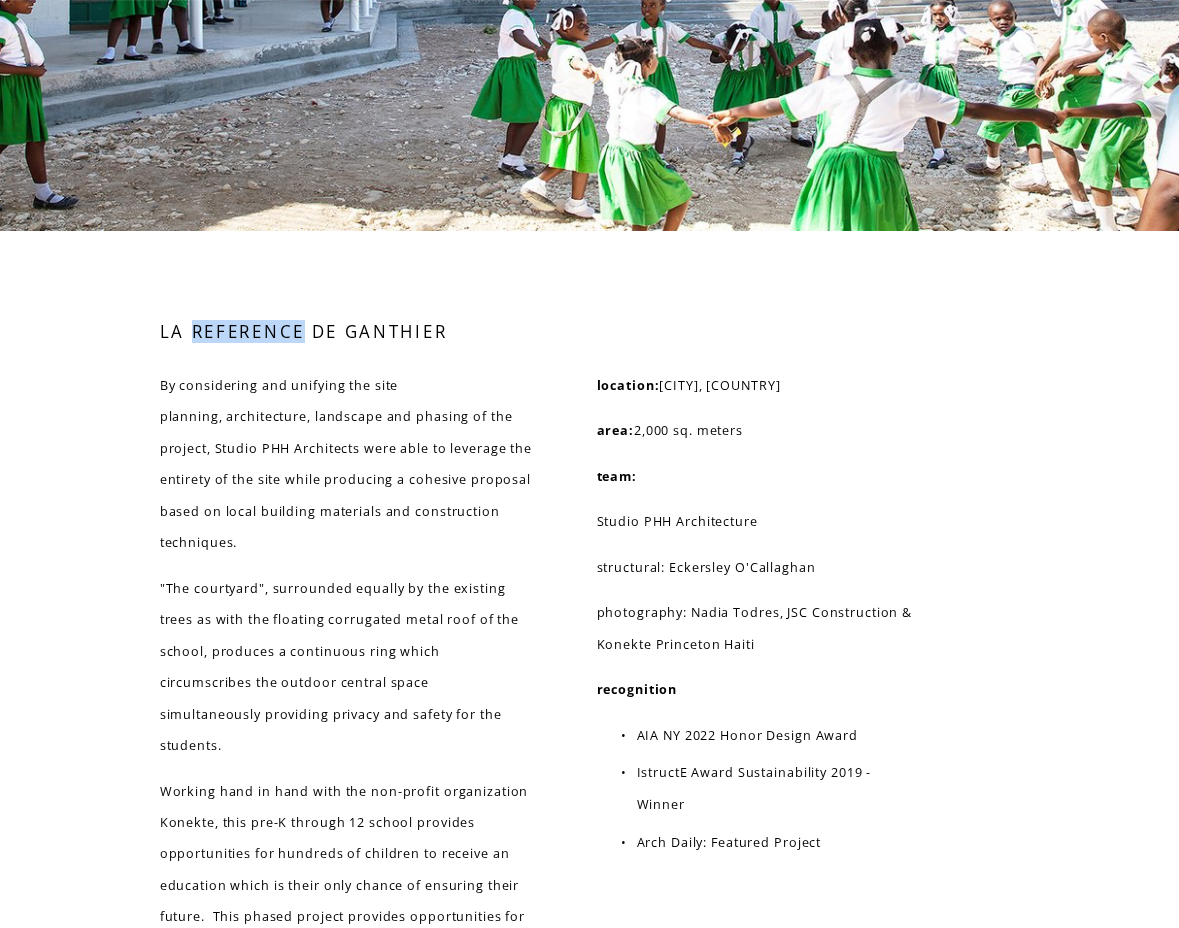 click on "LA REFERENCE DE GANTHIER" at bounding box center [347, 331] 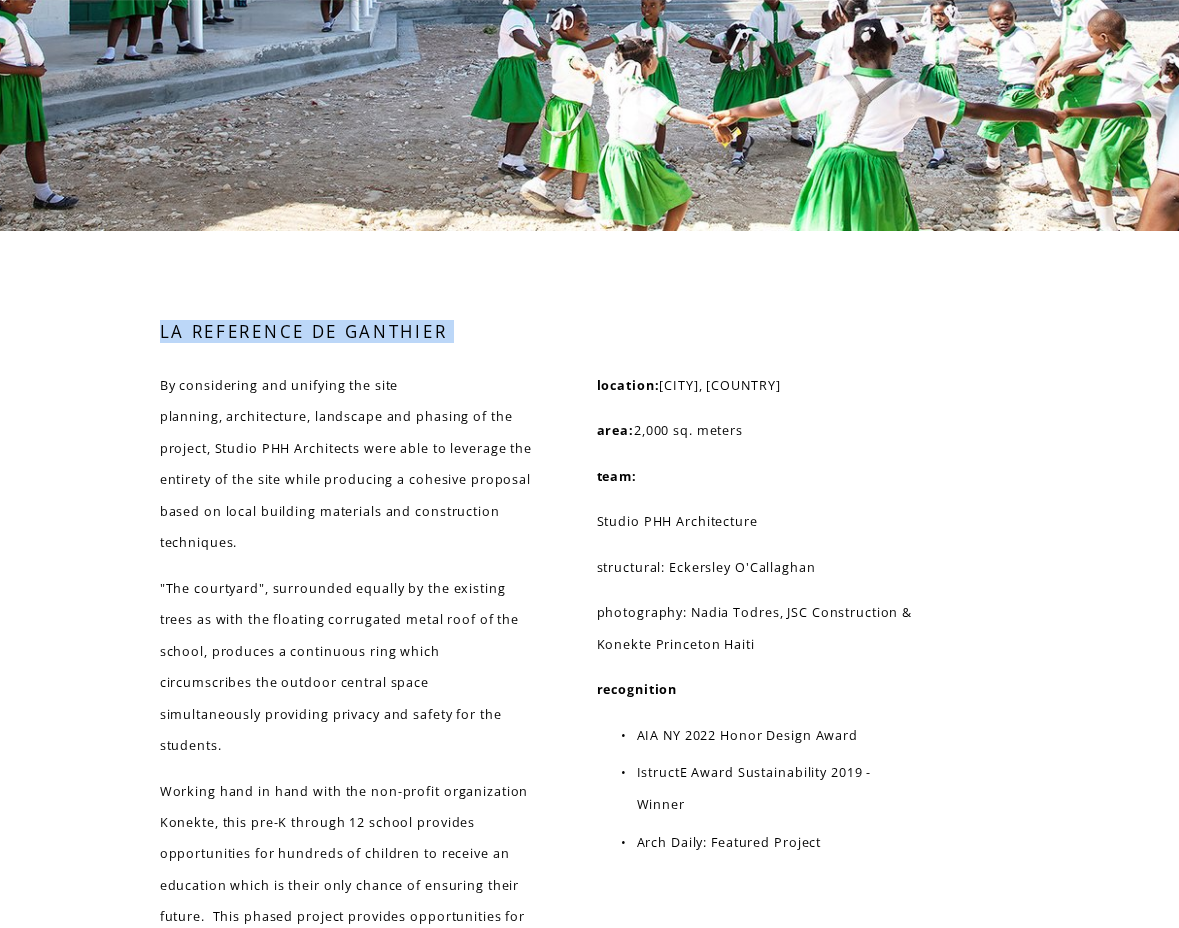 click on "LA REFERENCE DE GANTHIER" at bounding box center [347, 331] 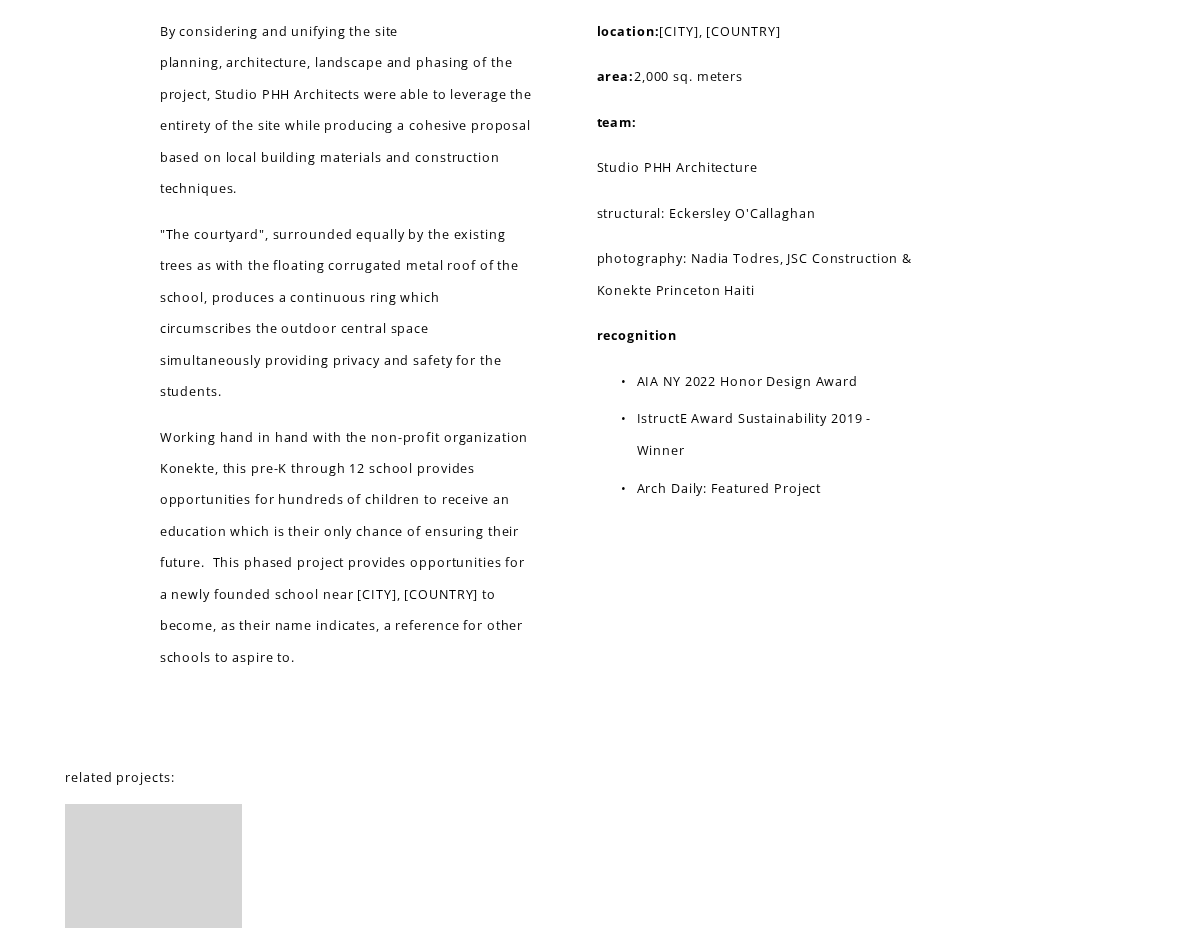 scroll, scrollTop: 9168, scrollLeft: 0, axis: vertical 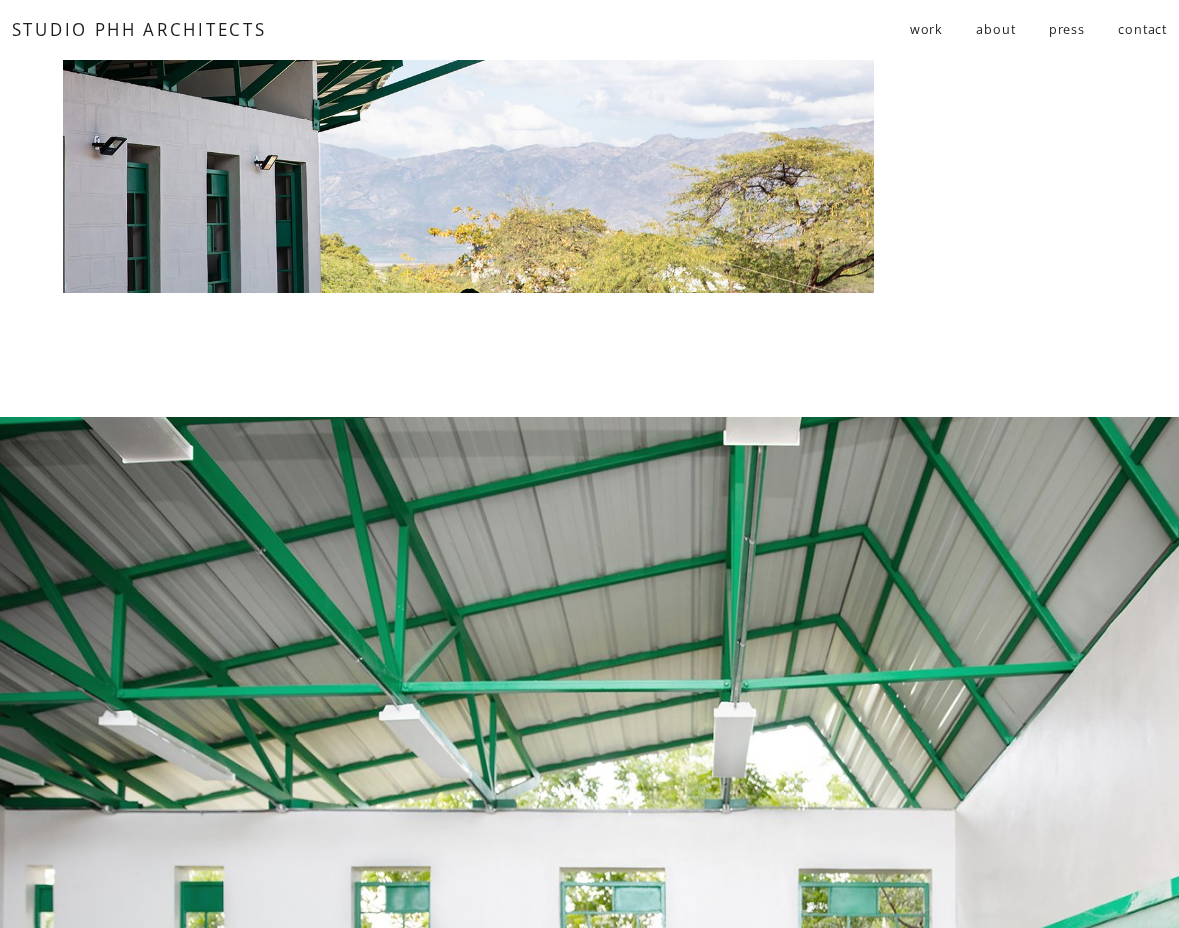 click on "about" at bounding box center (995, 30) 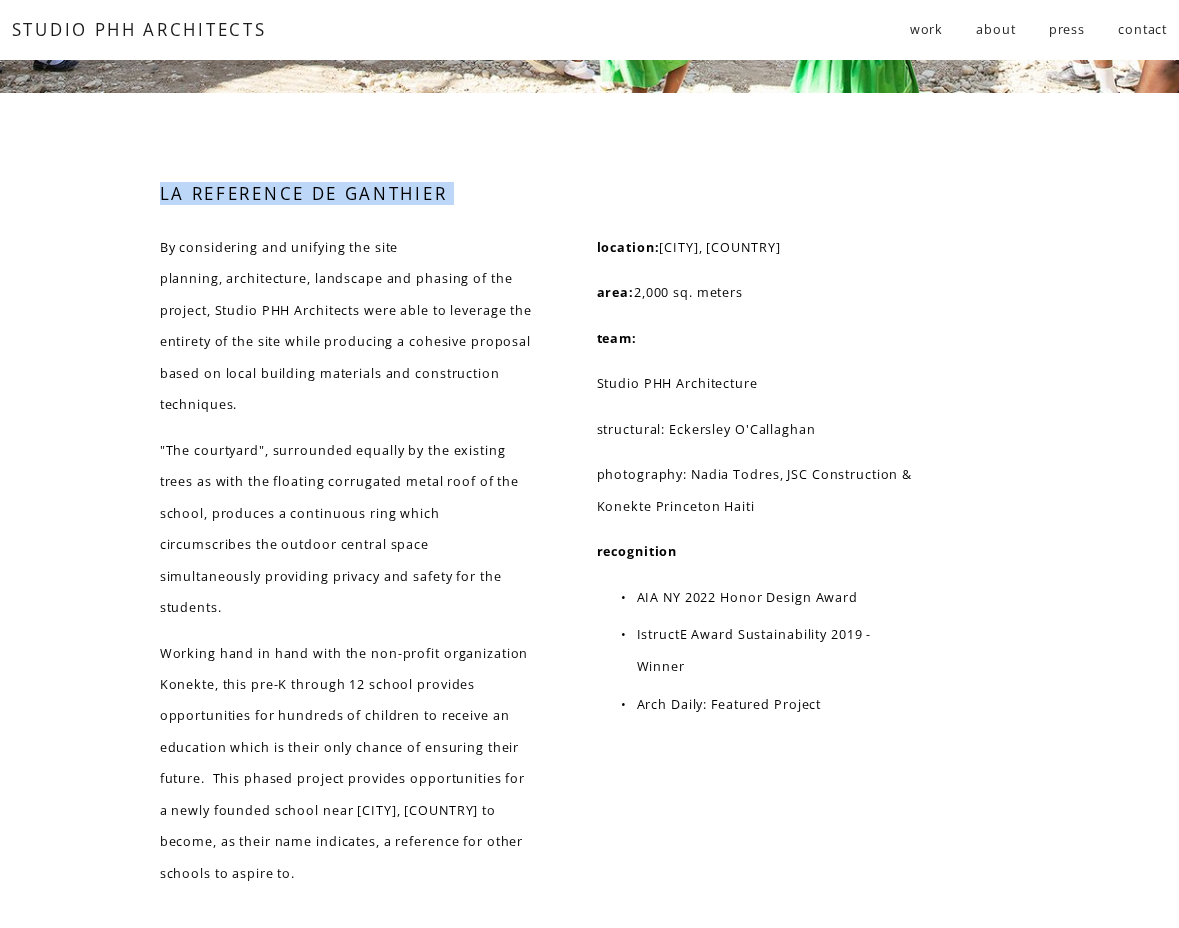 scroll, scrollTop: 8964, scrollLeft: 0, axis: vertical 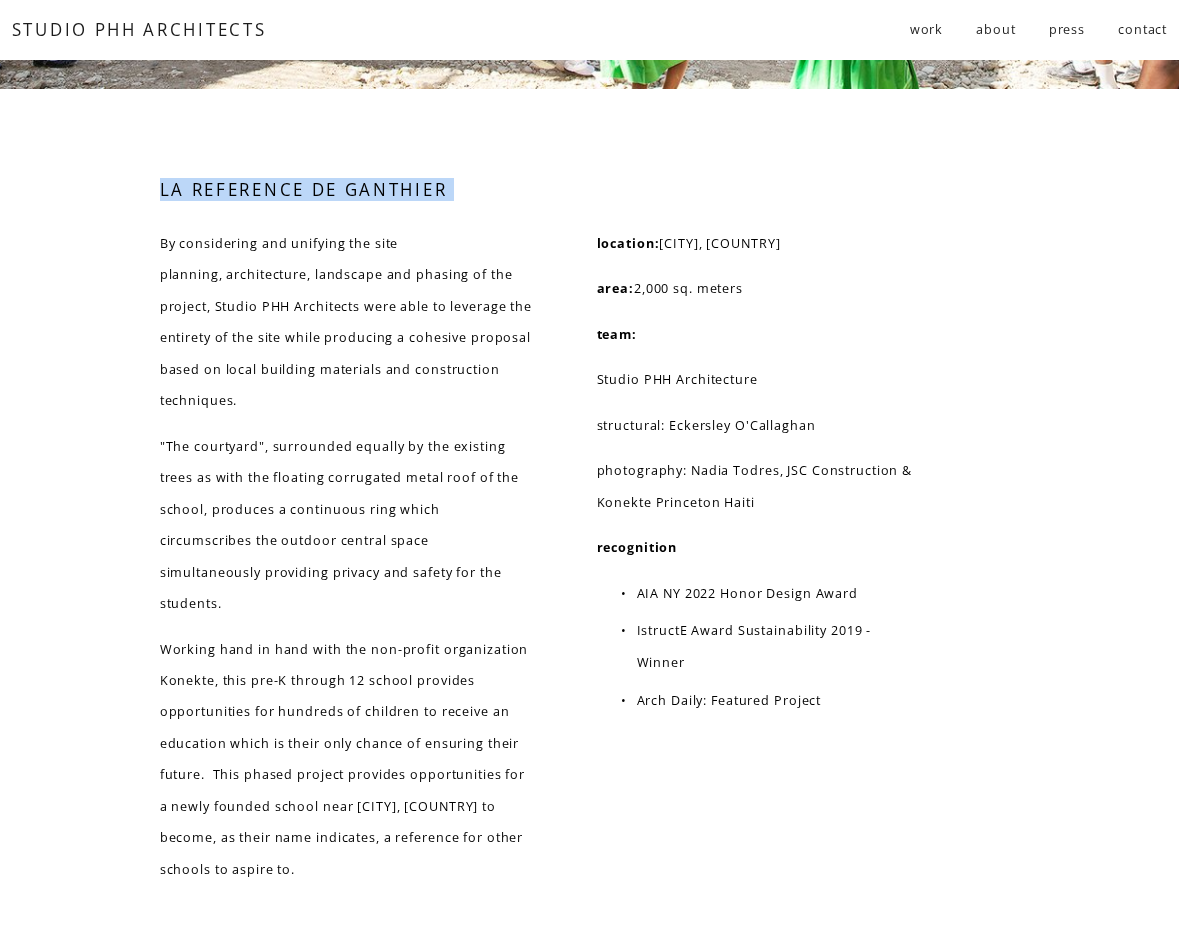 click on "about" at bounding box center [995, 30] 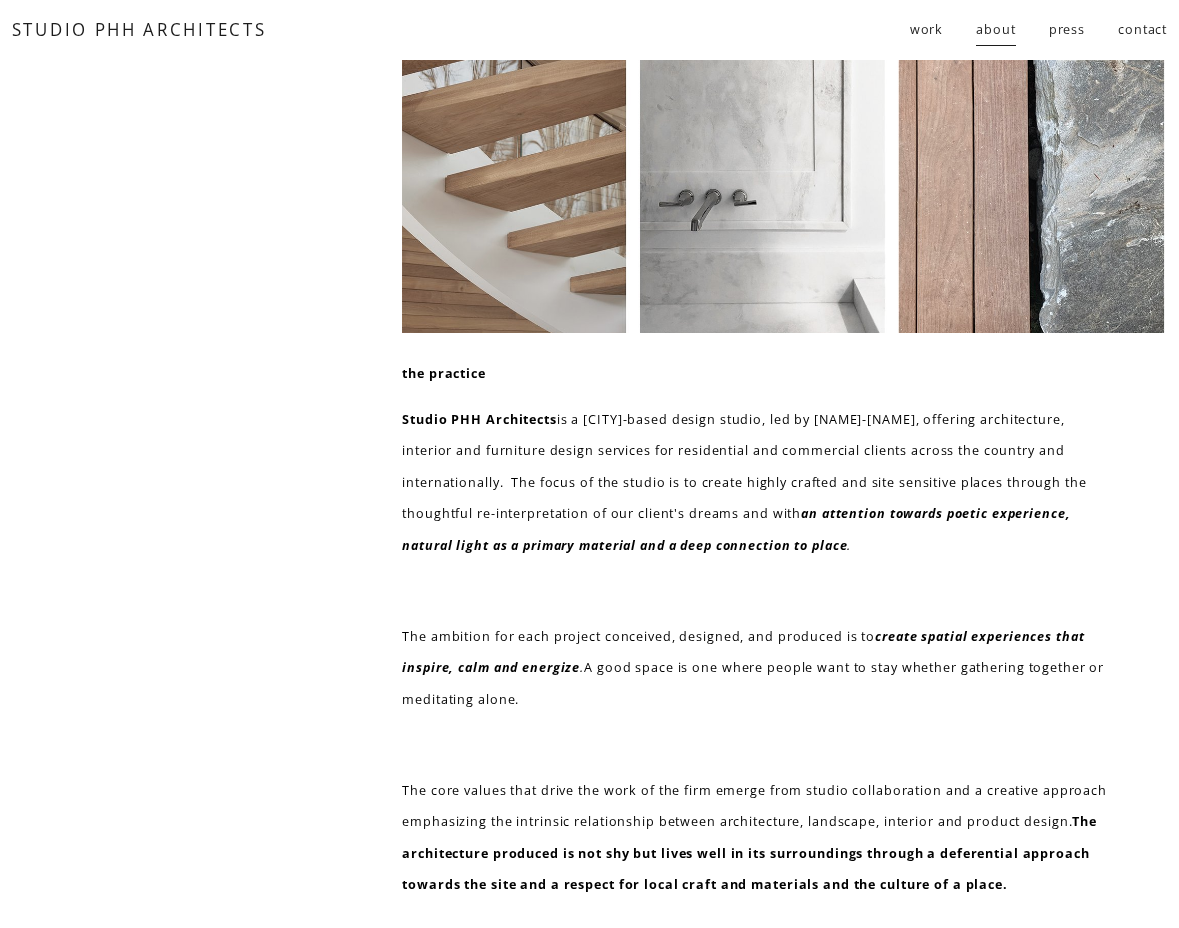 scroll, scrollTop: 0, scrollLeft: 0, axis: both 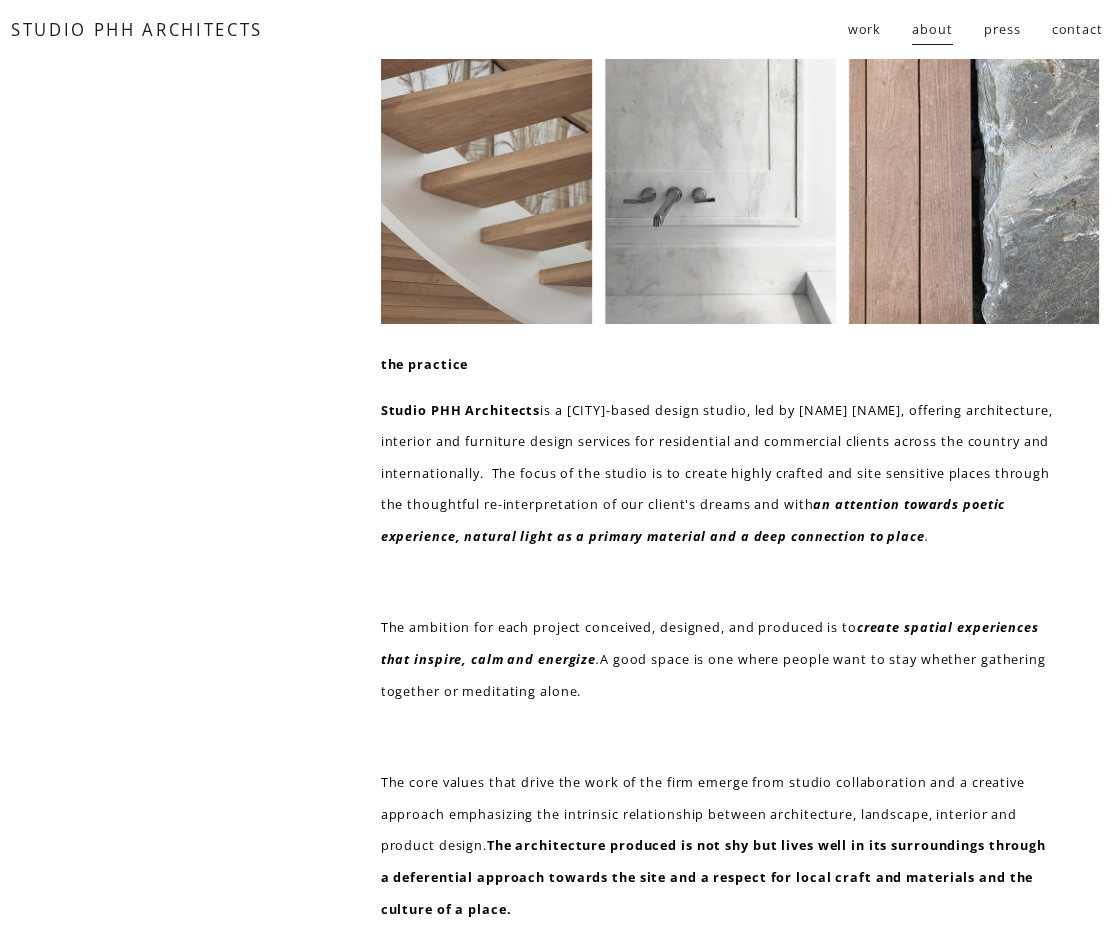 click on "residential" at bounding box center [0, 0] 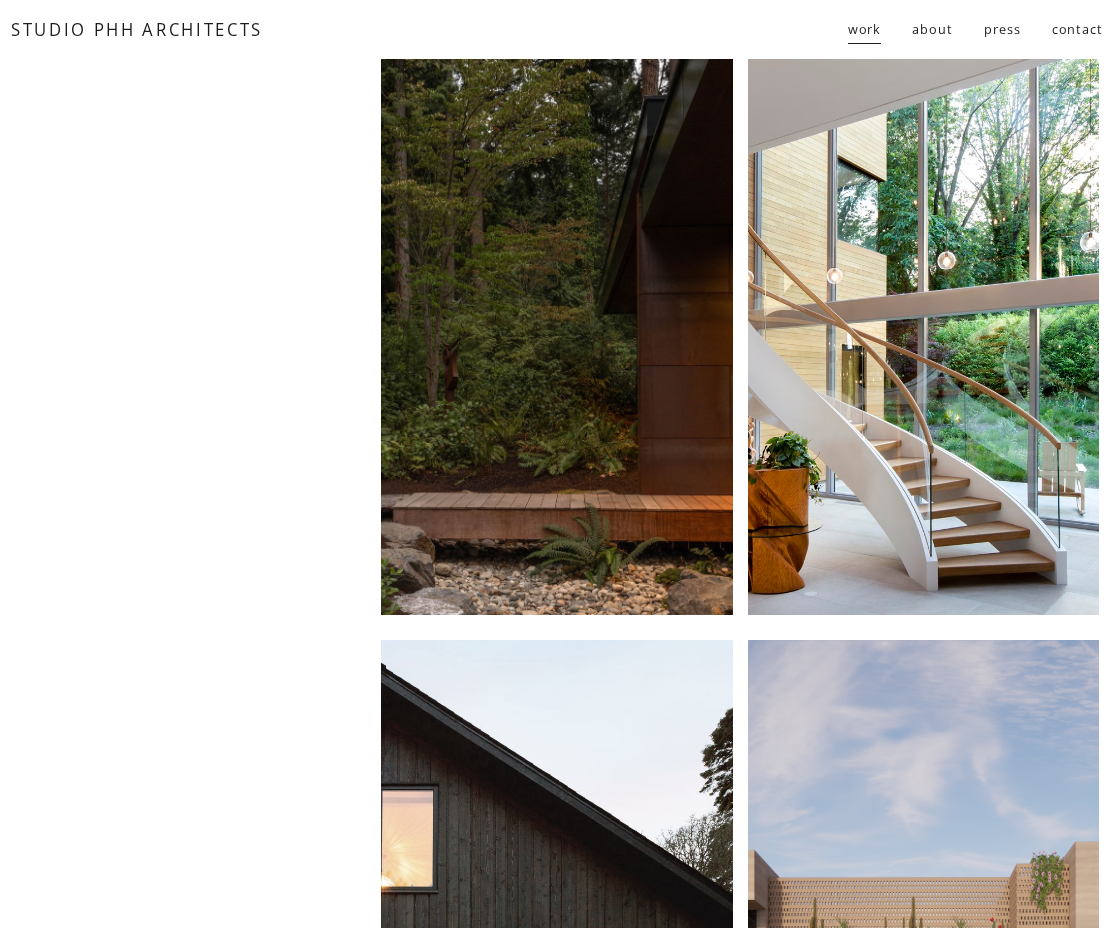 scroll, scrollTop: 0, scrollLeft: 0, axis: both 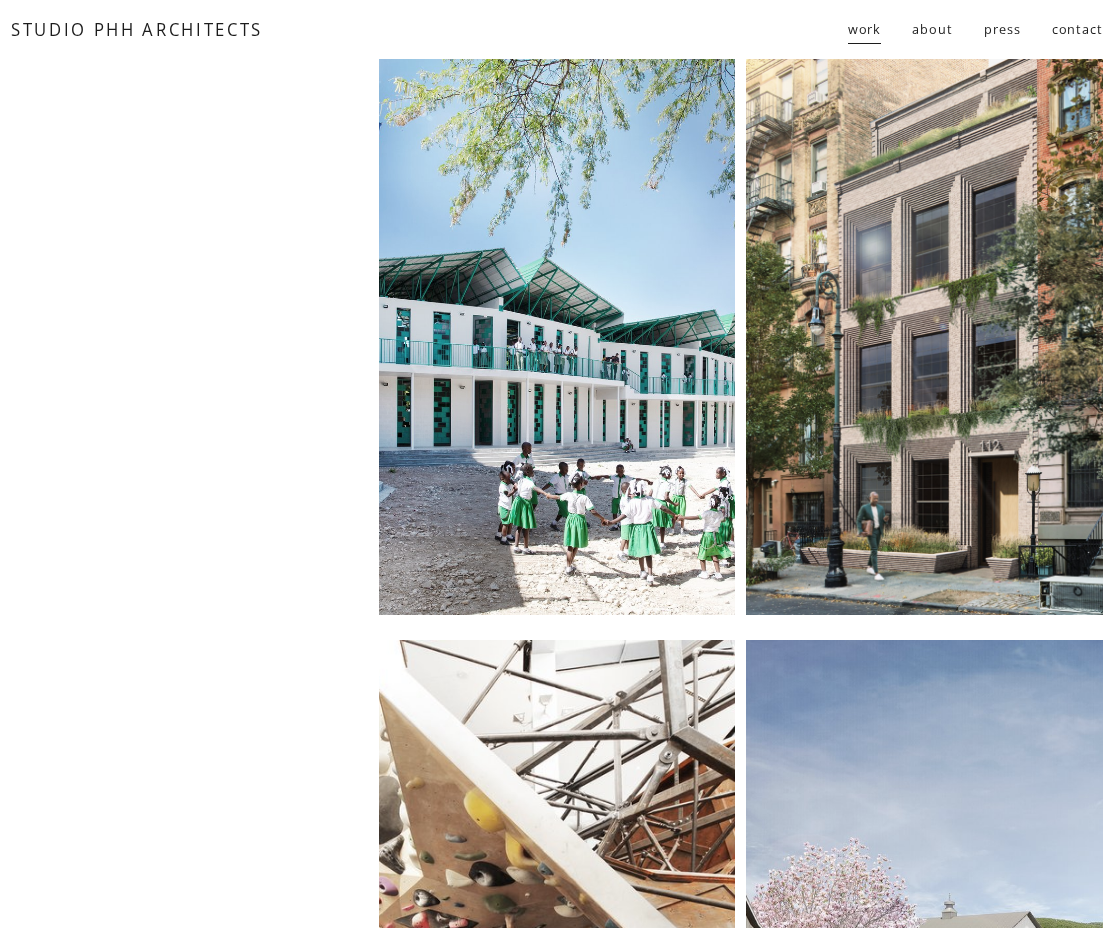 click at bounding box center [924, 336] 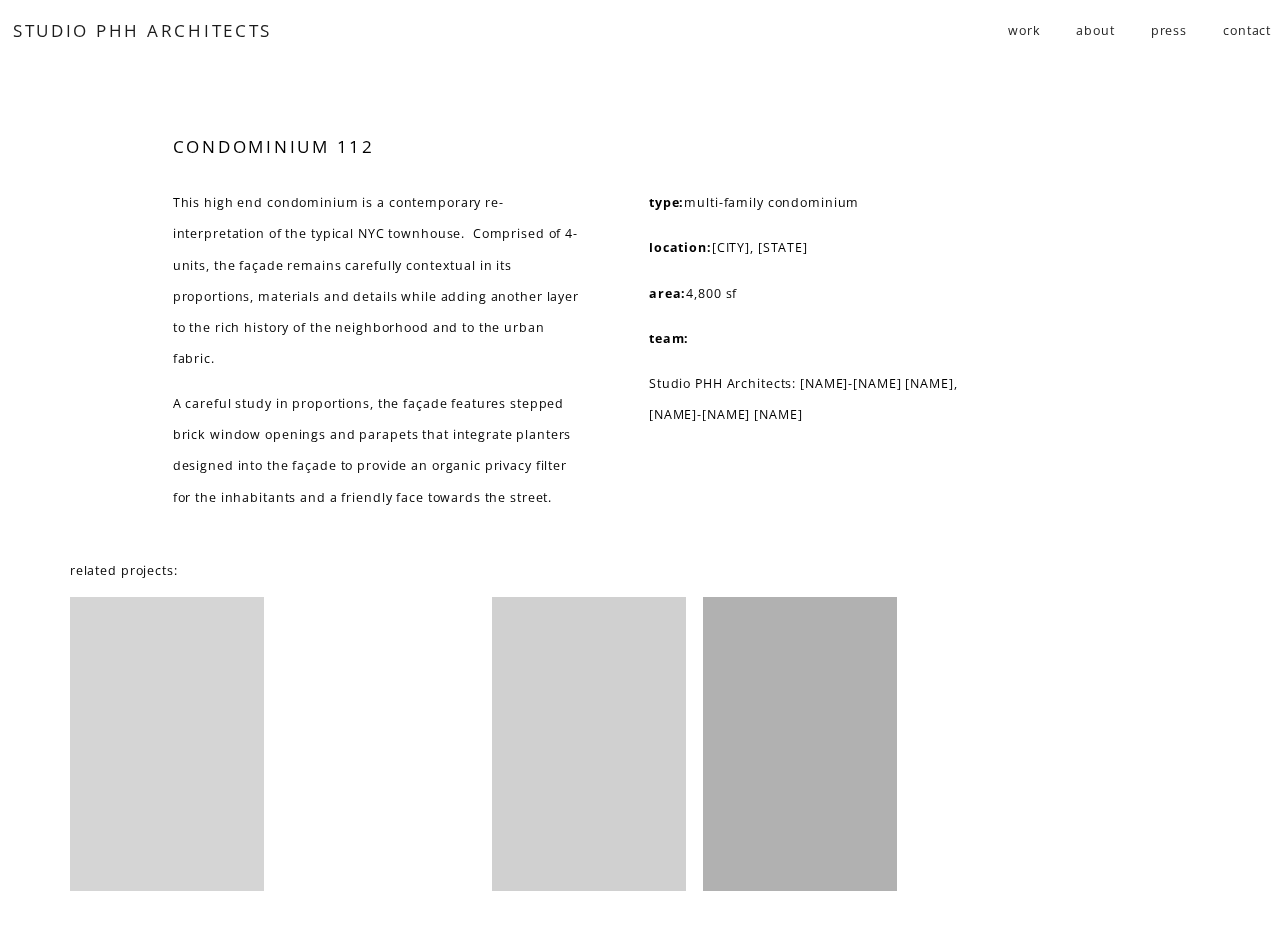 scroll, scrollTop: 3388, scrollLeft: 0, axis: vertical 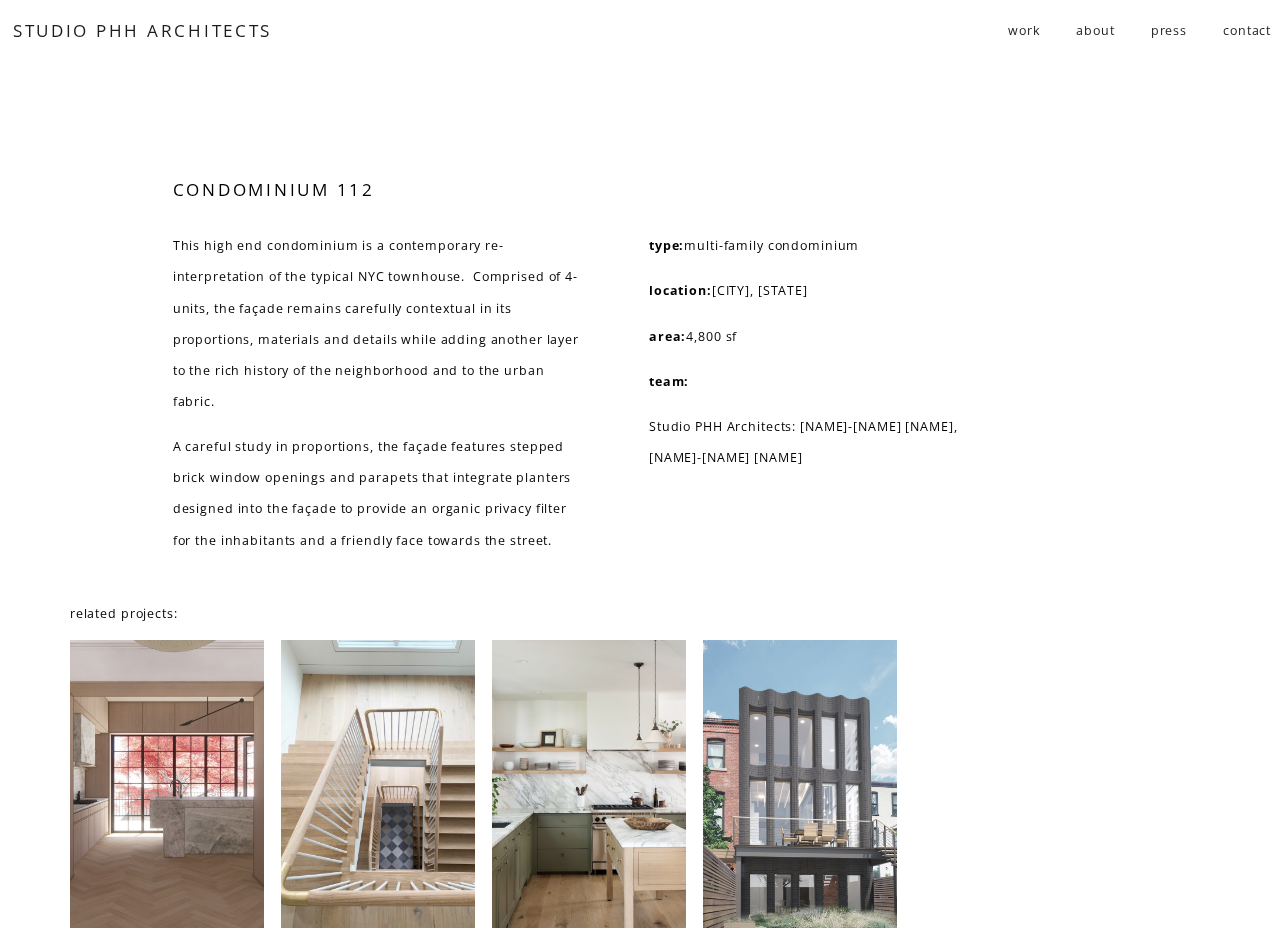 click at bounding box center [800, 786] 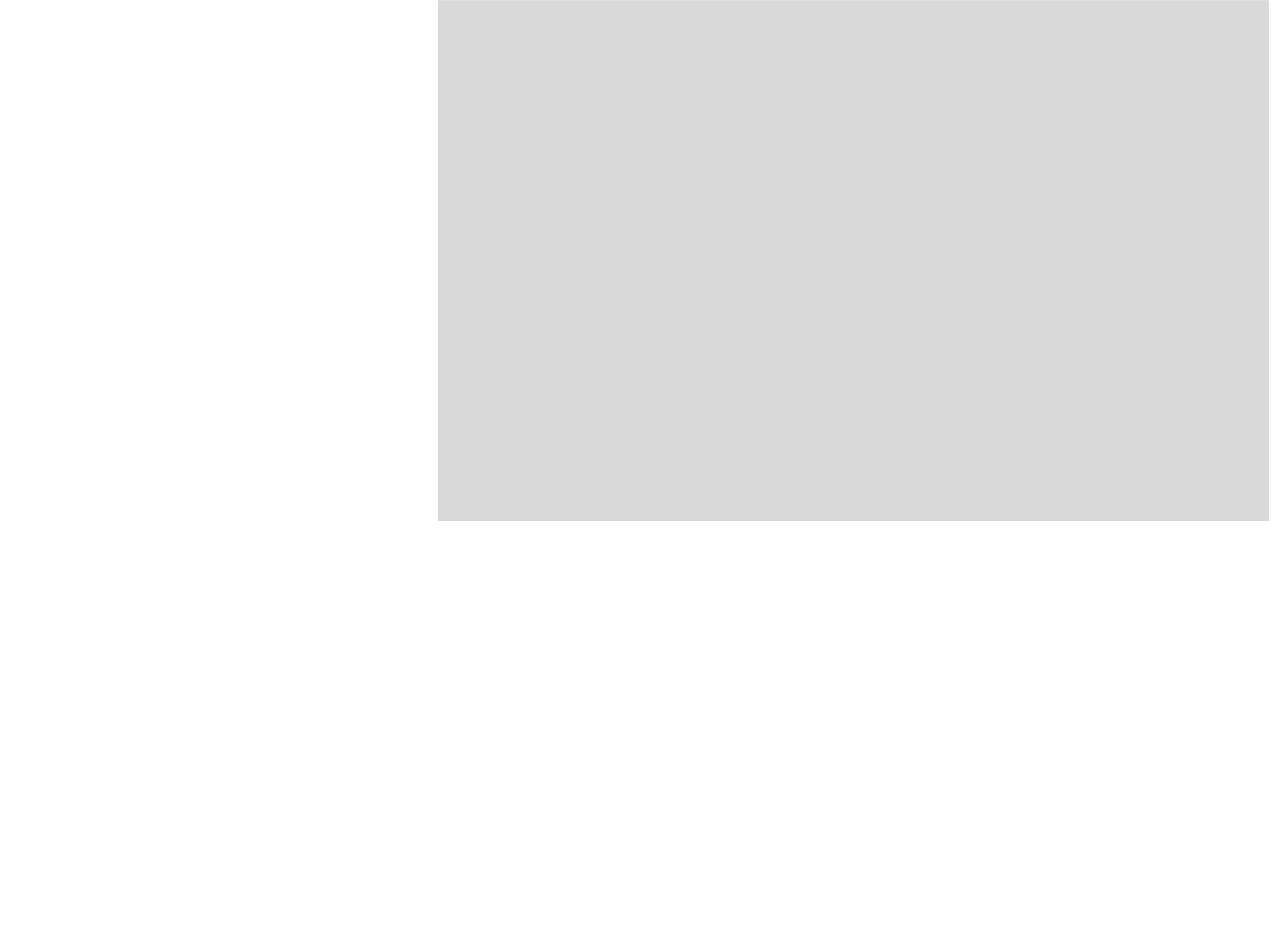 scroll, scrollTop: 1385, scrollLeft: 0, axis: vertical 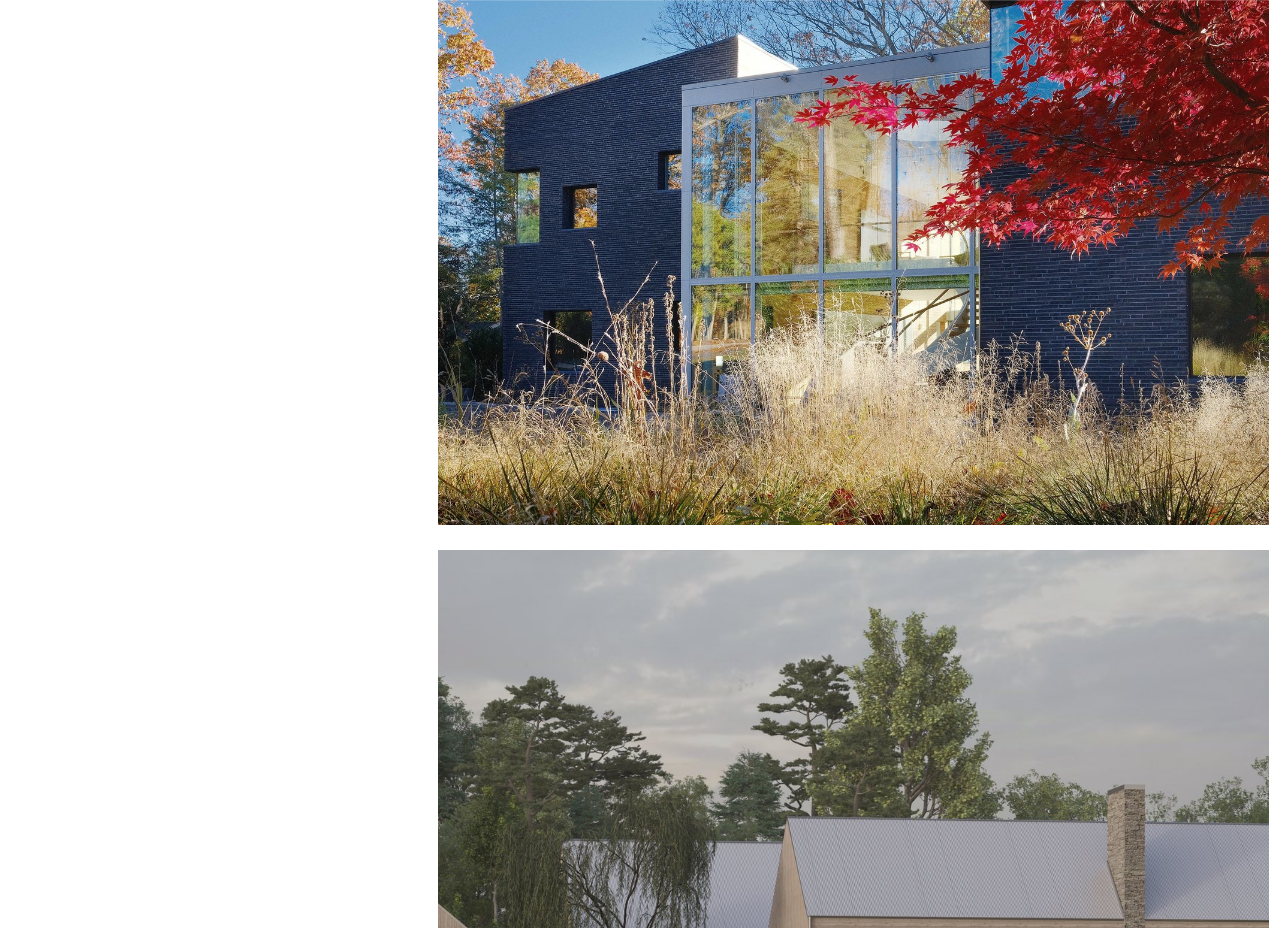 click at bounding box center [853, 226] 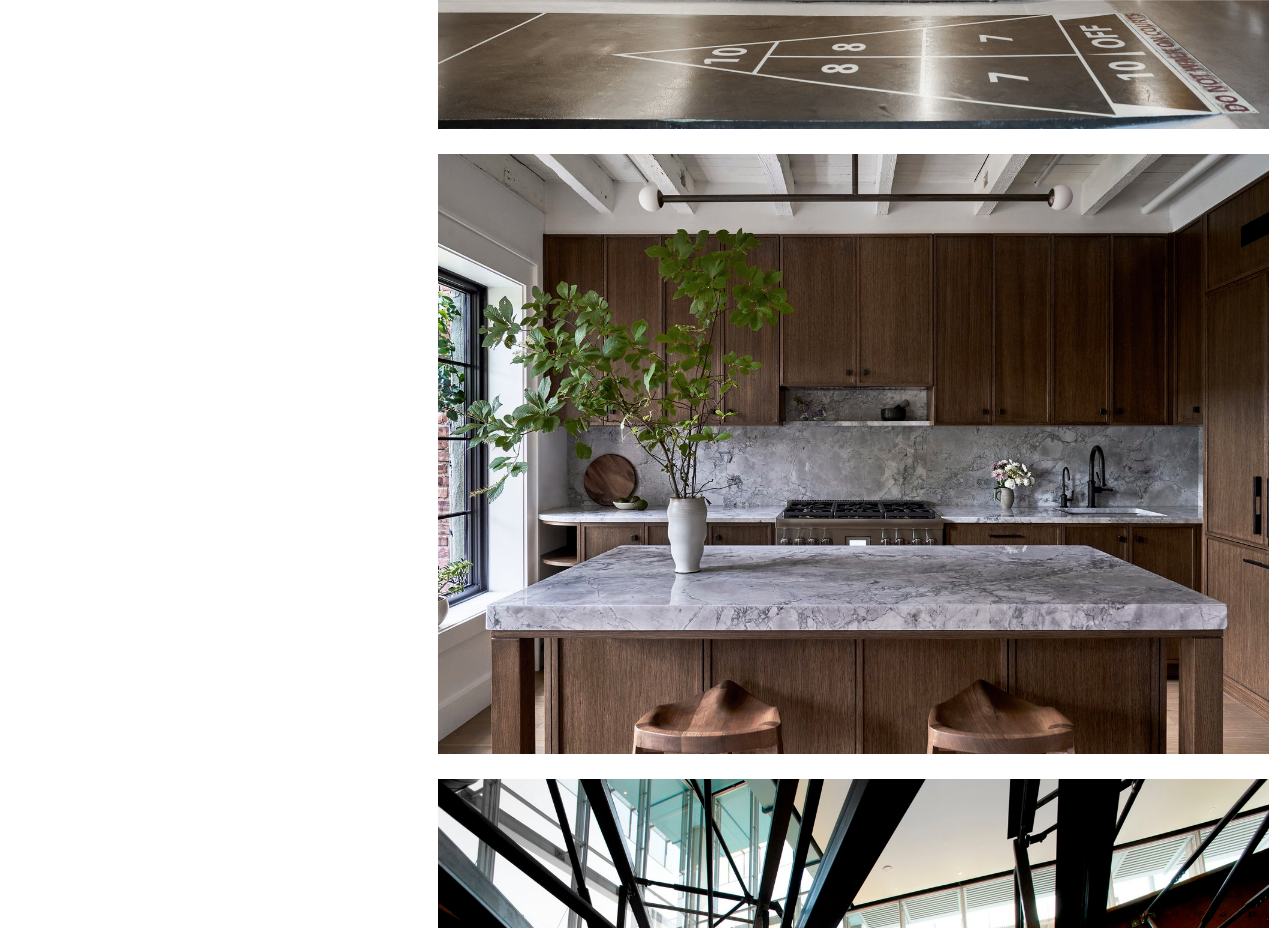 scroll, scrollTop: 5047, scrollLeft: 0, axis: vertical 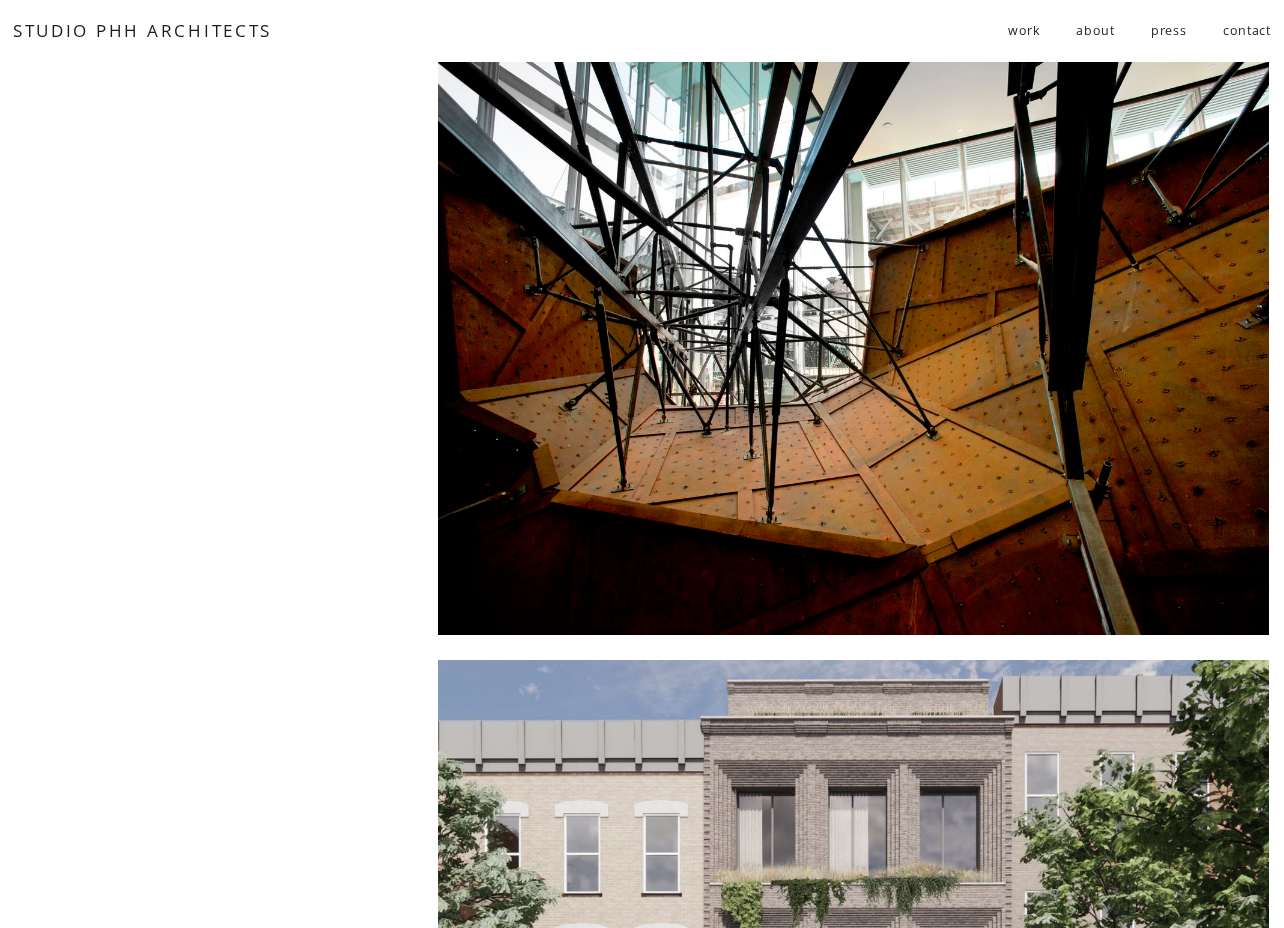 click at bounding box center (853, 336) 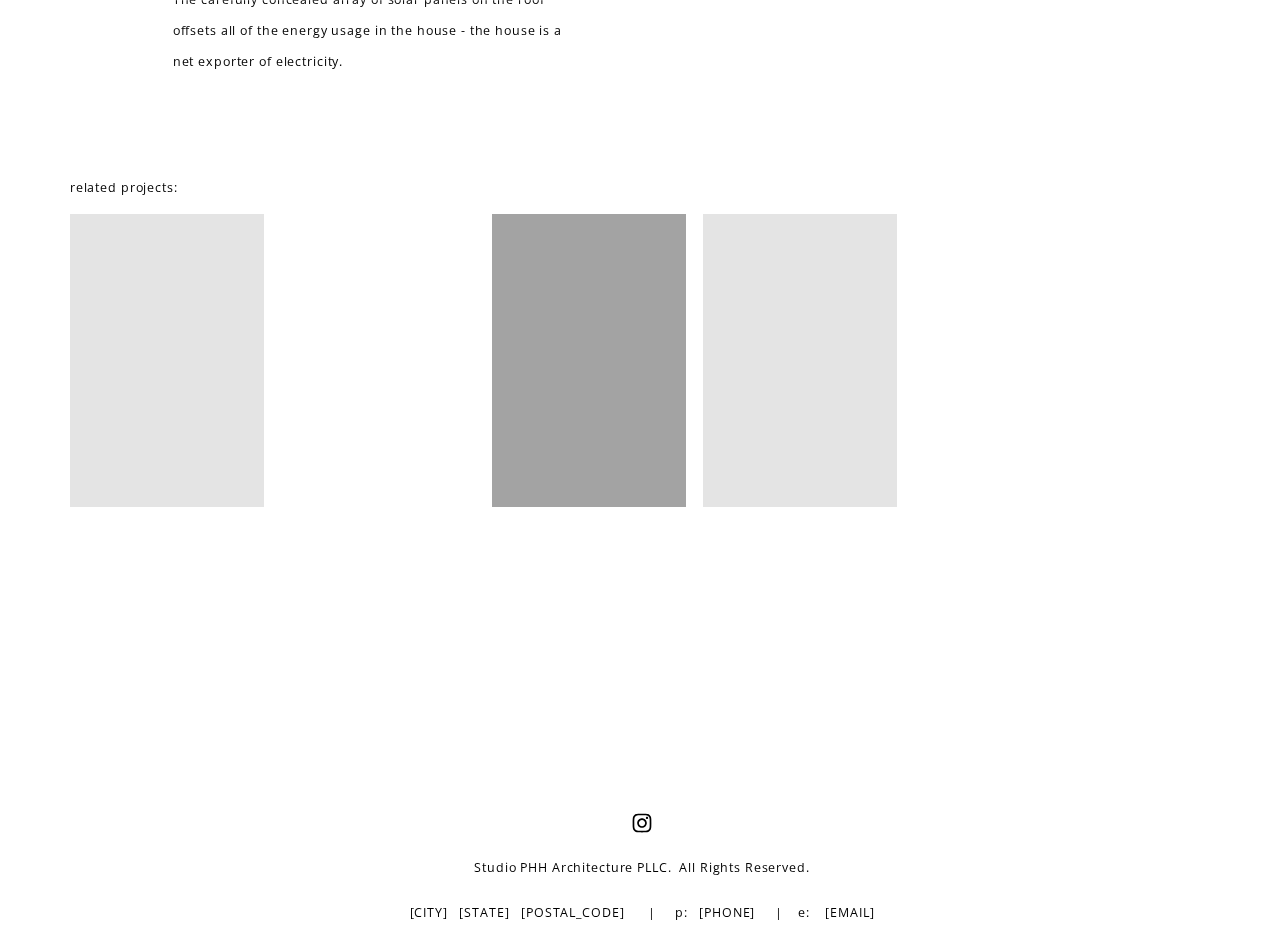 scroll, scrollTop: 15131, scrollLeft: 0, axis: vertical 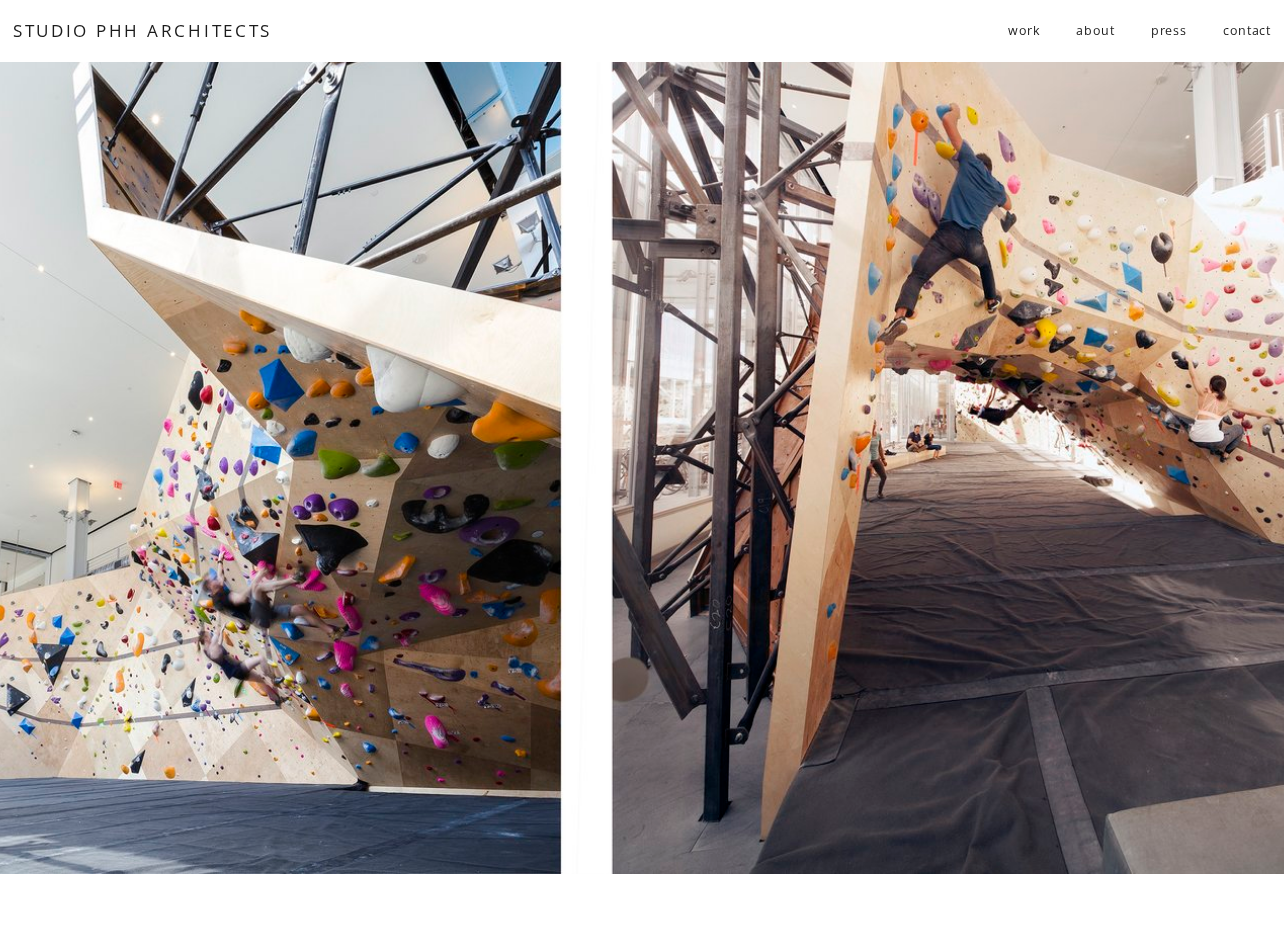 click on "about" at bounding box center [1095, 31] 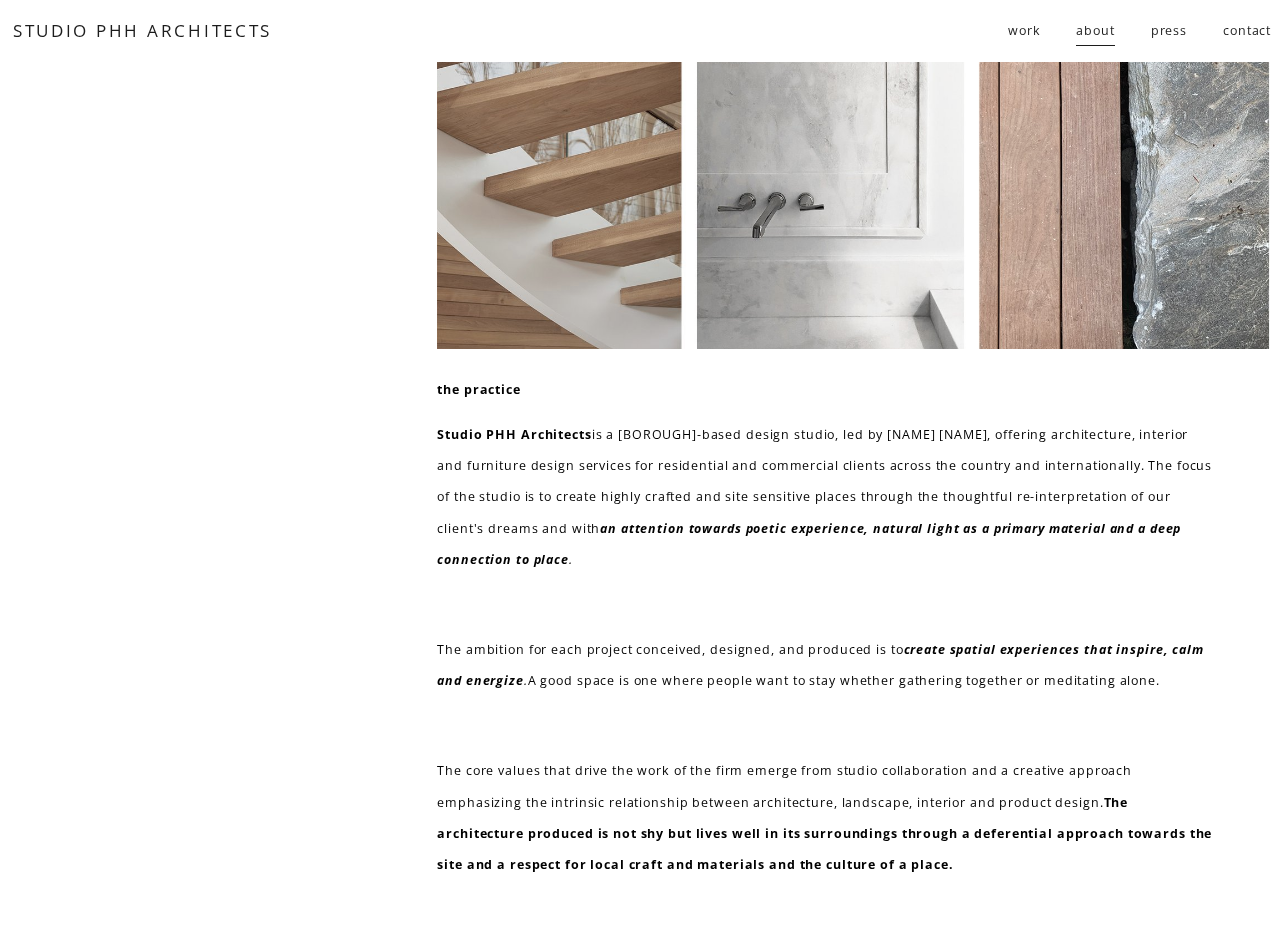 scroll, scrollTop: 0, scrollLeft: 0, axis: both 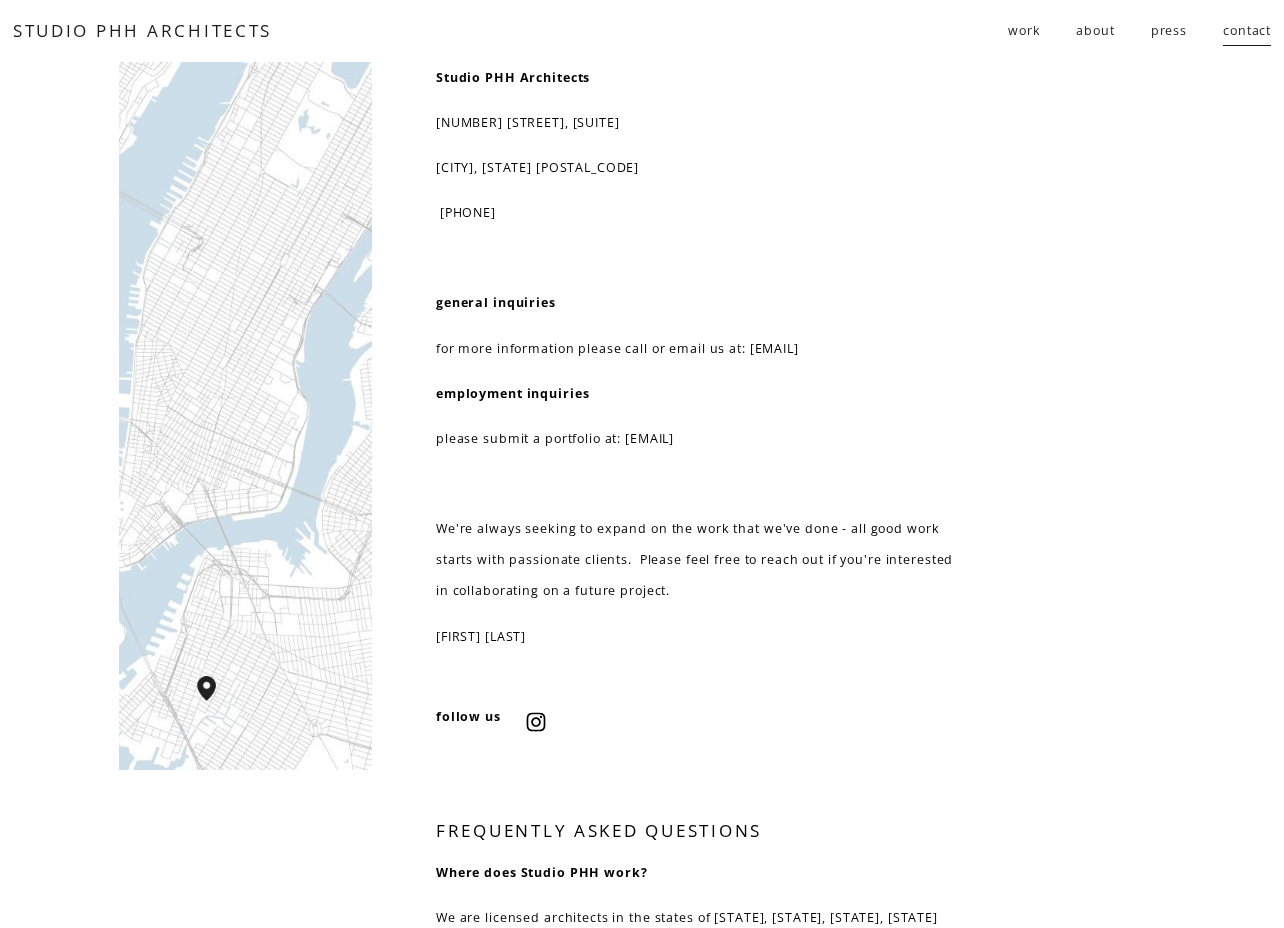 click on "Skip to Content
STUDIO PHH ARCHITECTS
work
residential" at bounding box center (642, 31) 